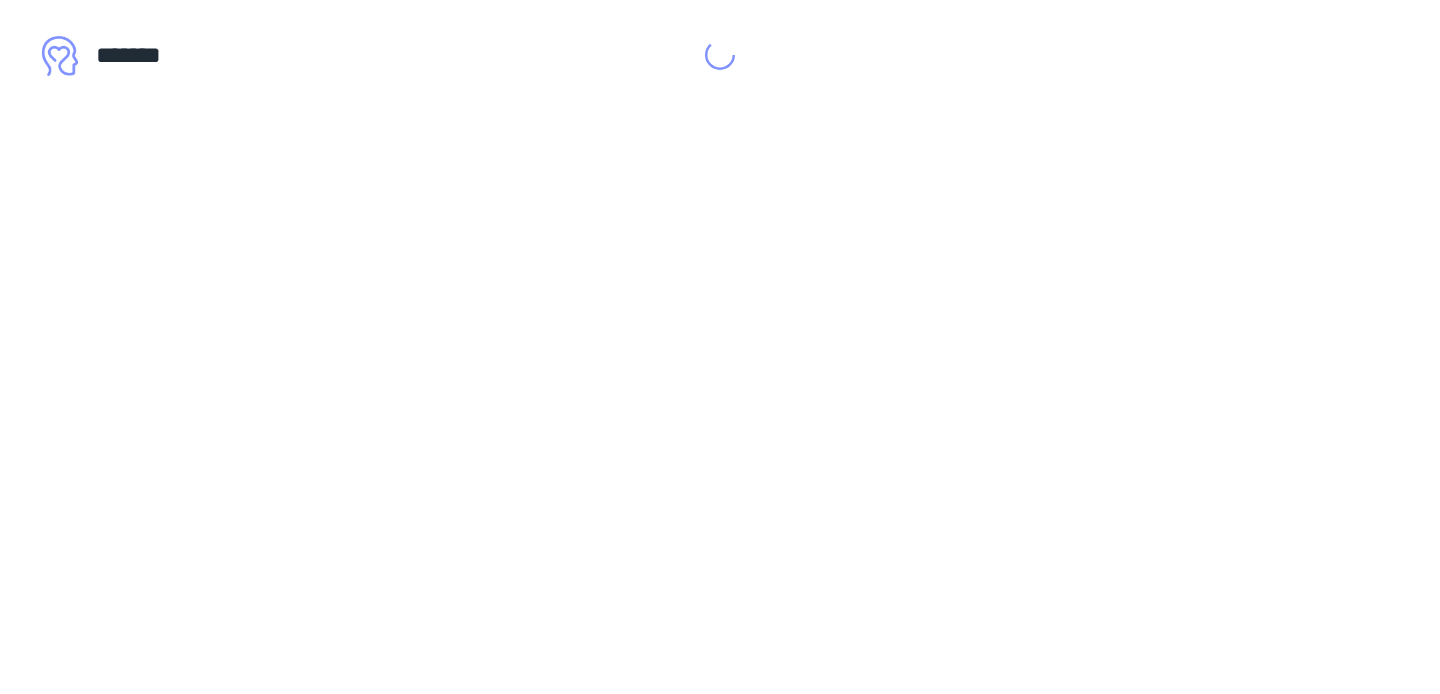 scroll, scrollTop: 0, scrollLeft: 0, axis: both 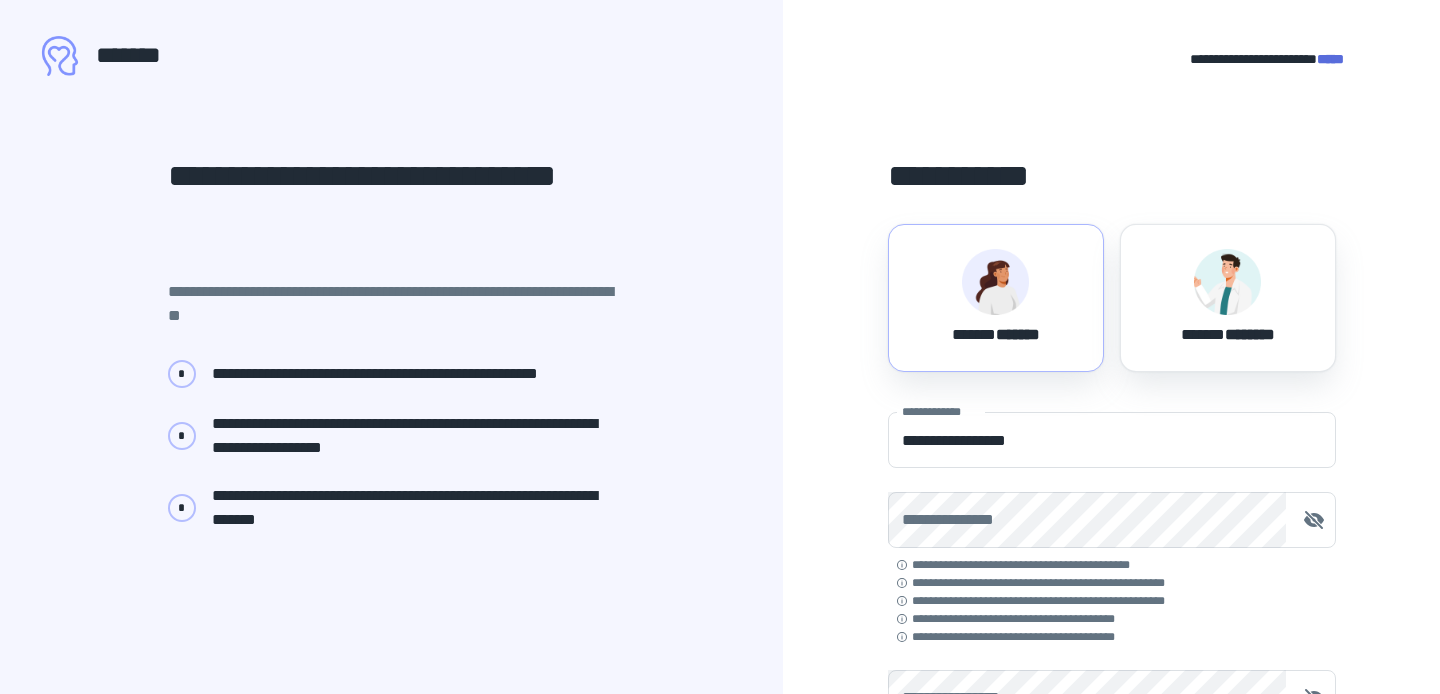 click on "******   *******" at bounding box center [996, 298] 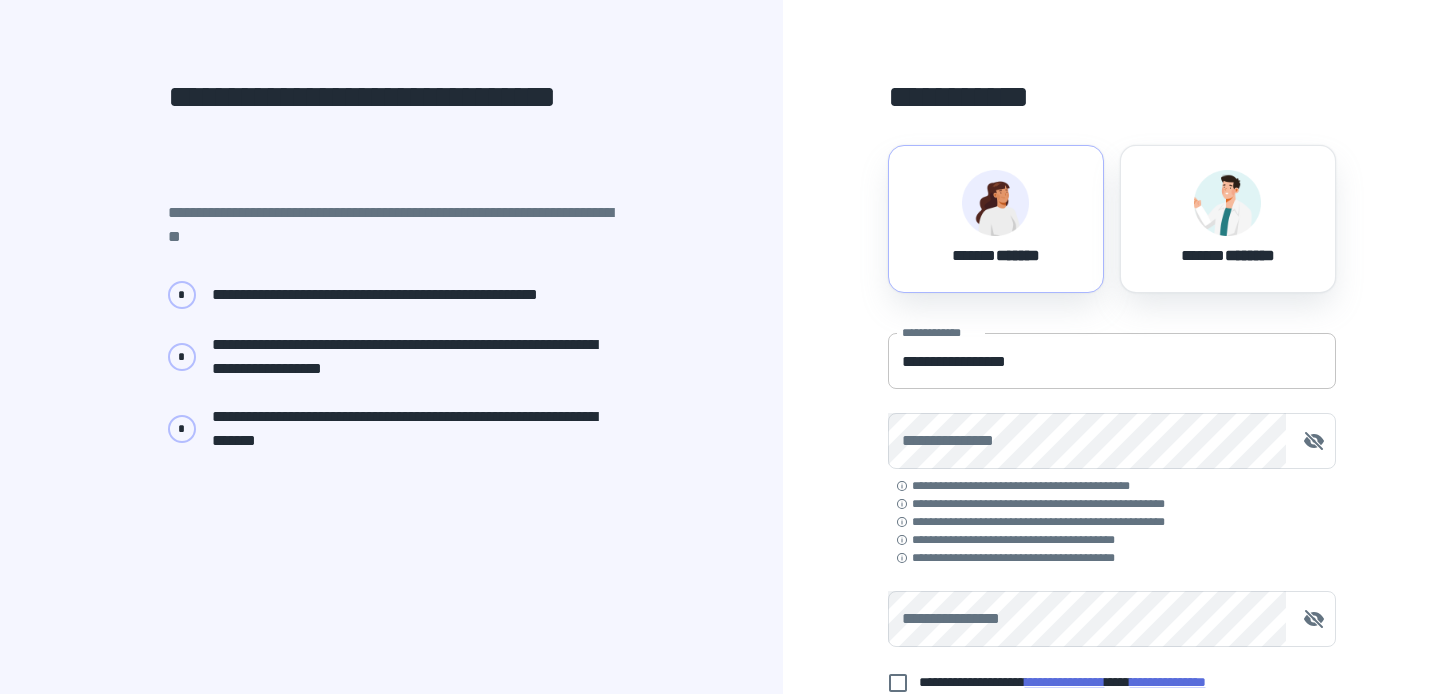 scroll, scrollTop: 114, scrollLeft: 0, axis: vertical 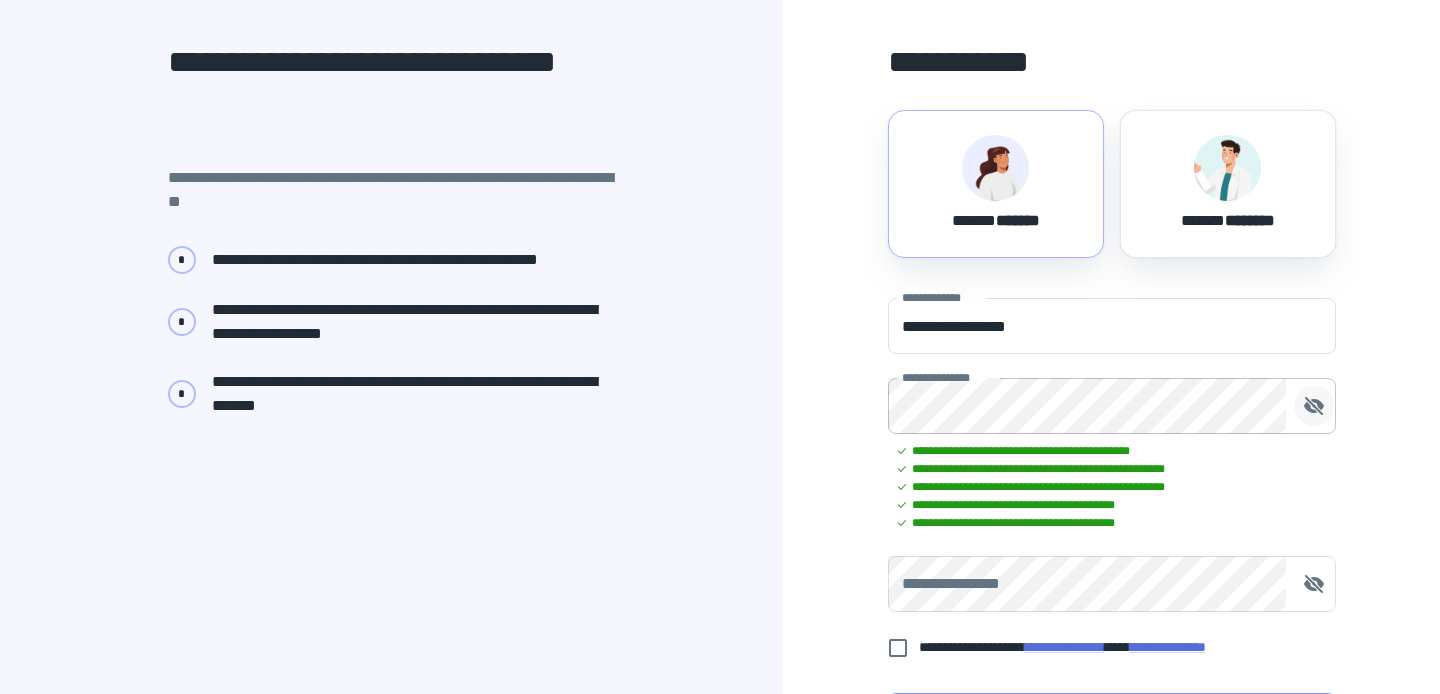click 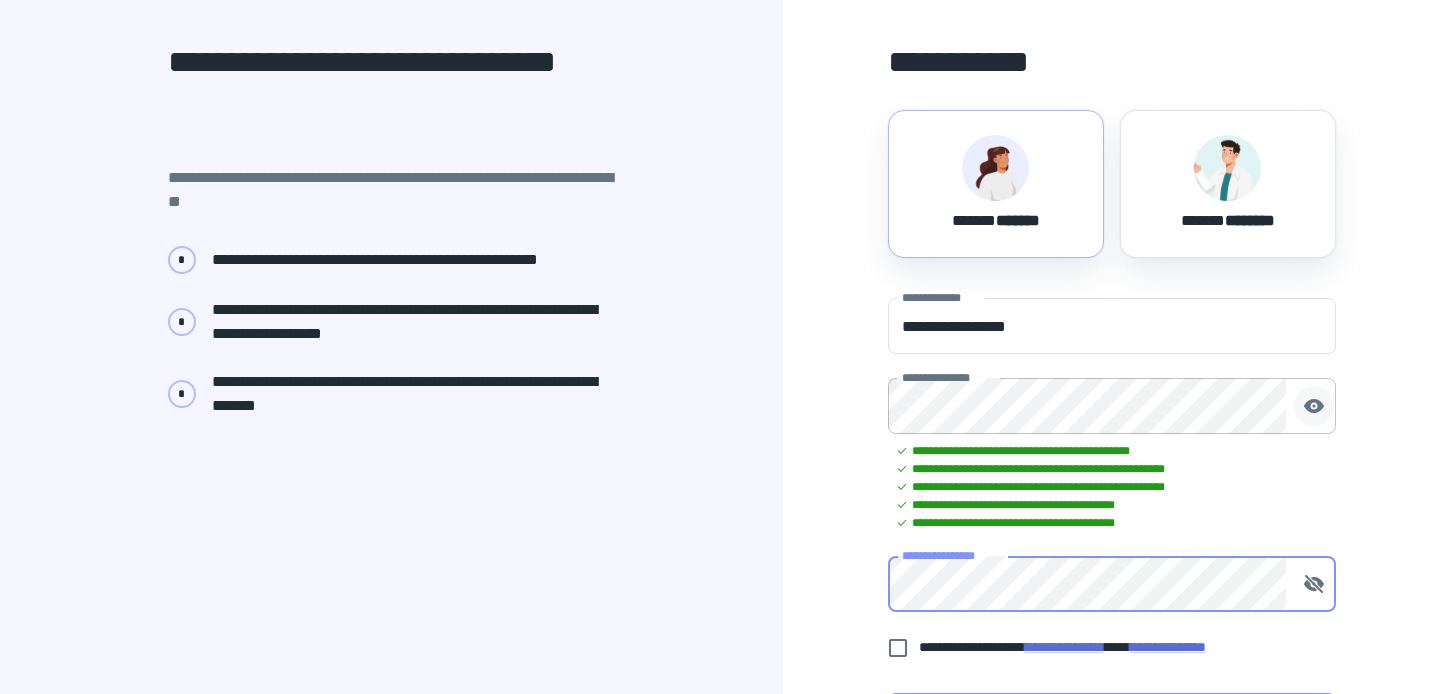 click on "**********" at bounding box center (1111, 377) 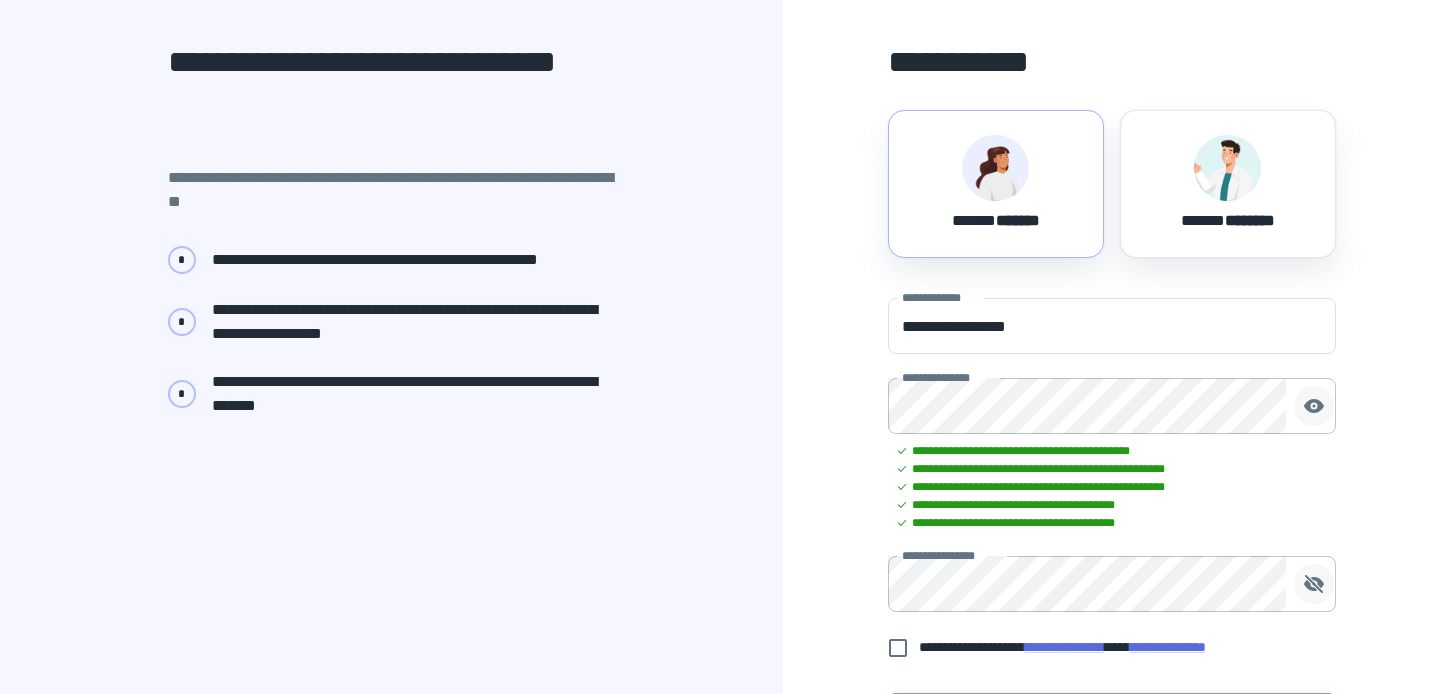 click 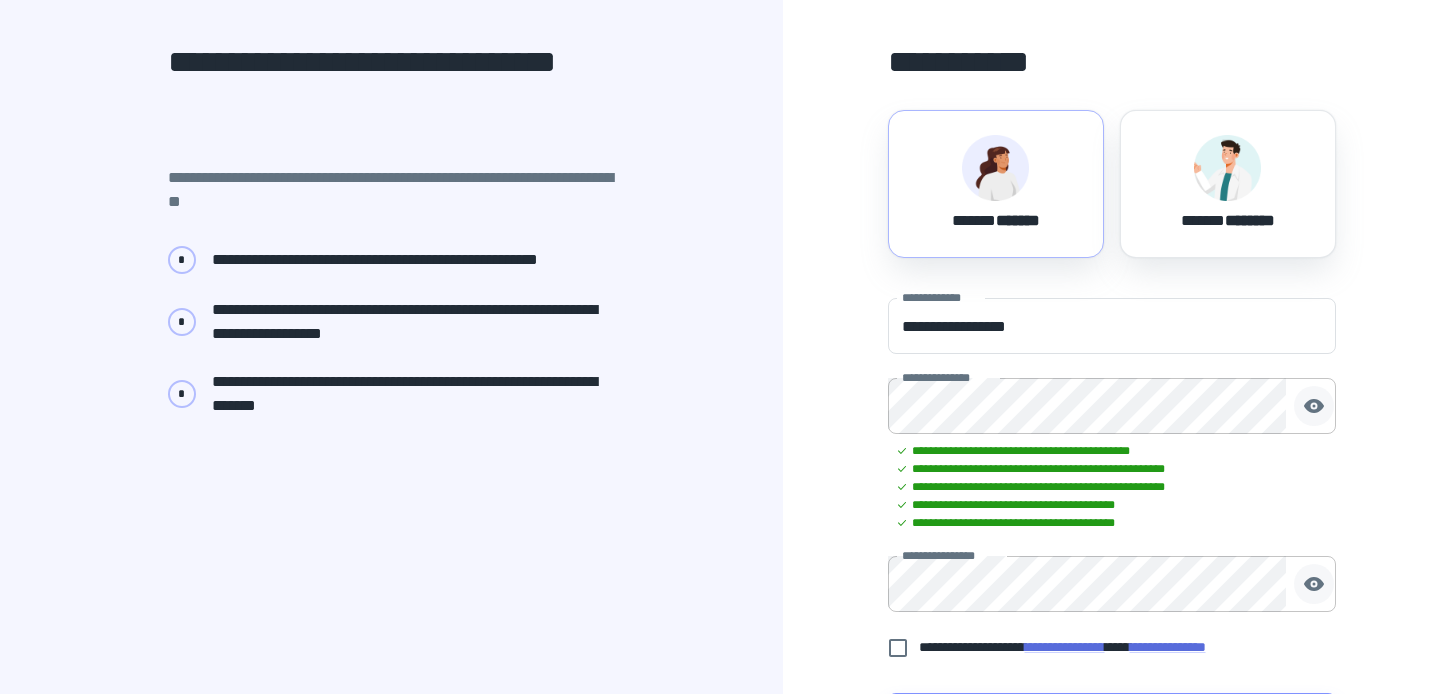 click on "**********" at bounding box center [1111, 377] 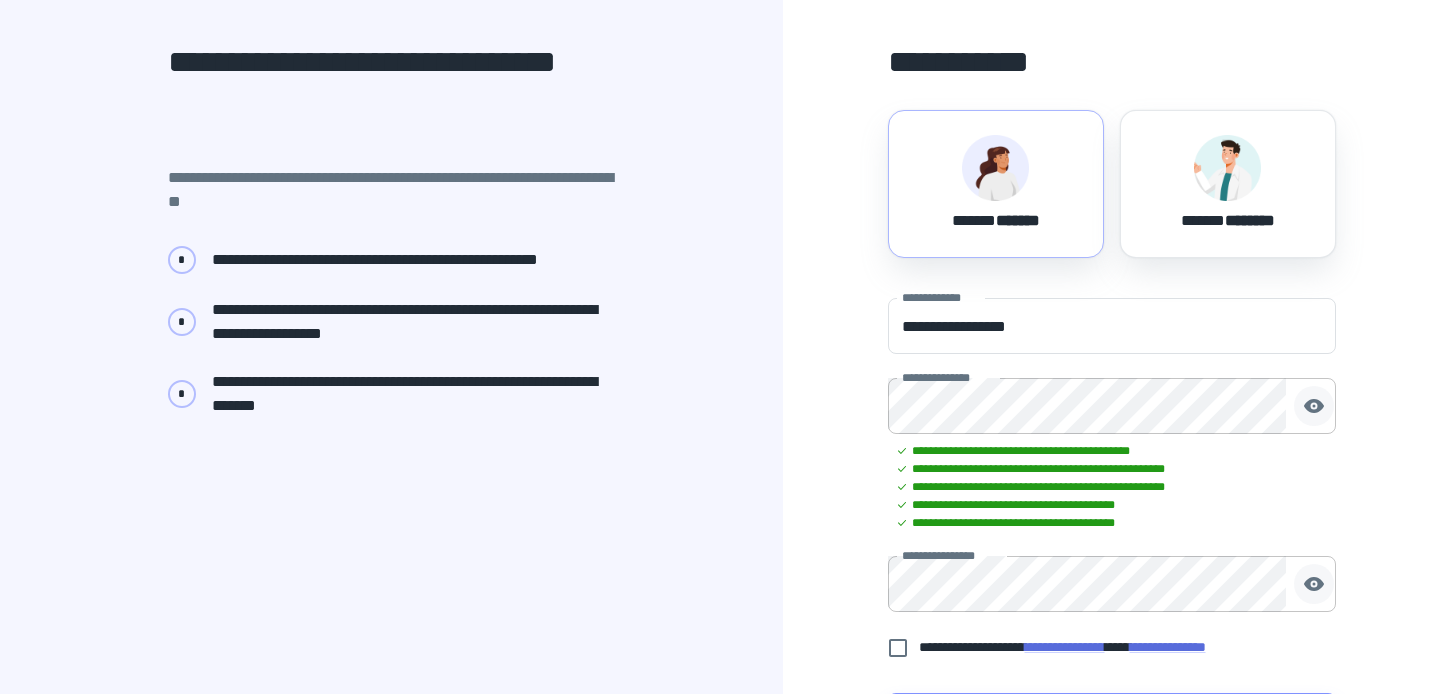 scroll, scrollTop: 119, scrollLeft: 0, axis: vertical 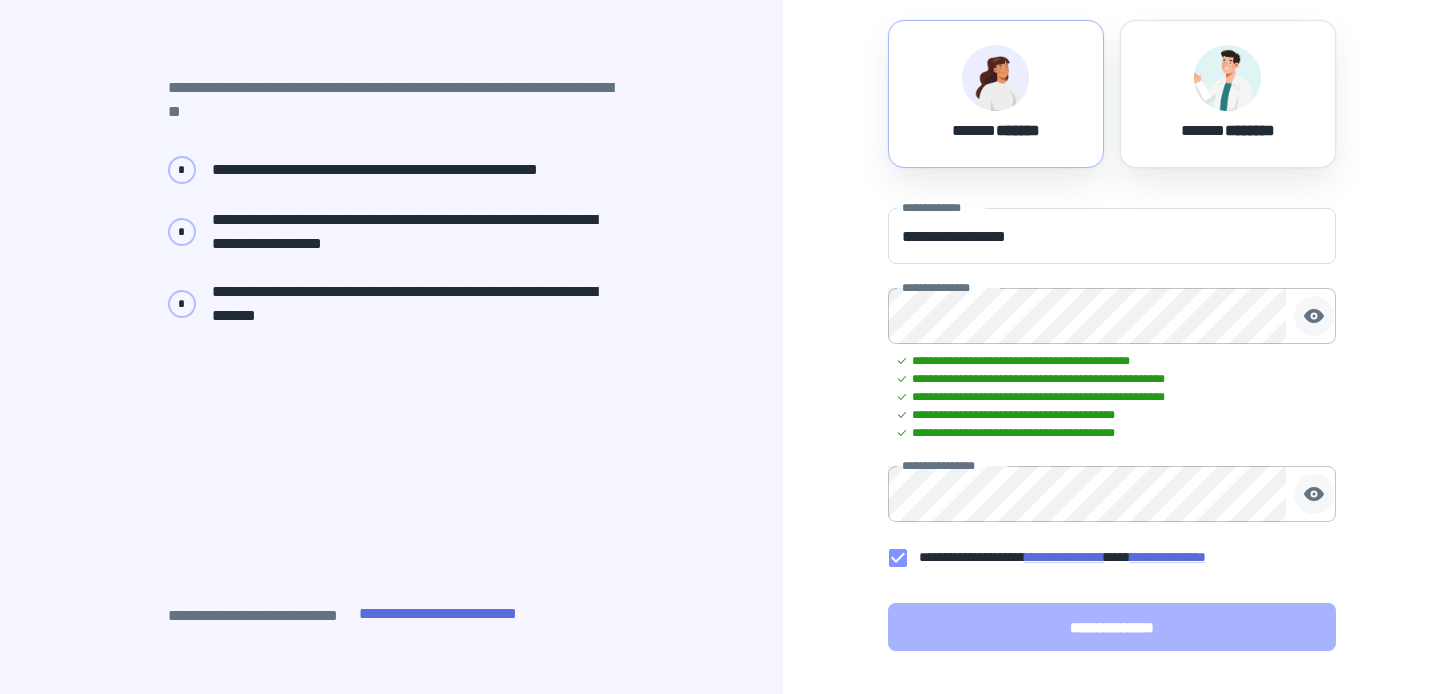 click on "**********" at bounding box center [1112, 627] 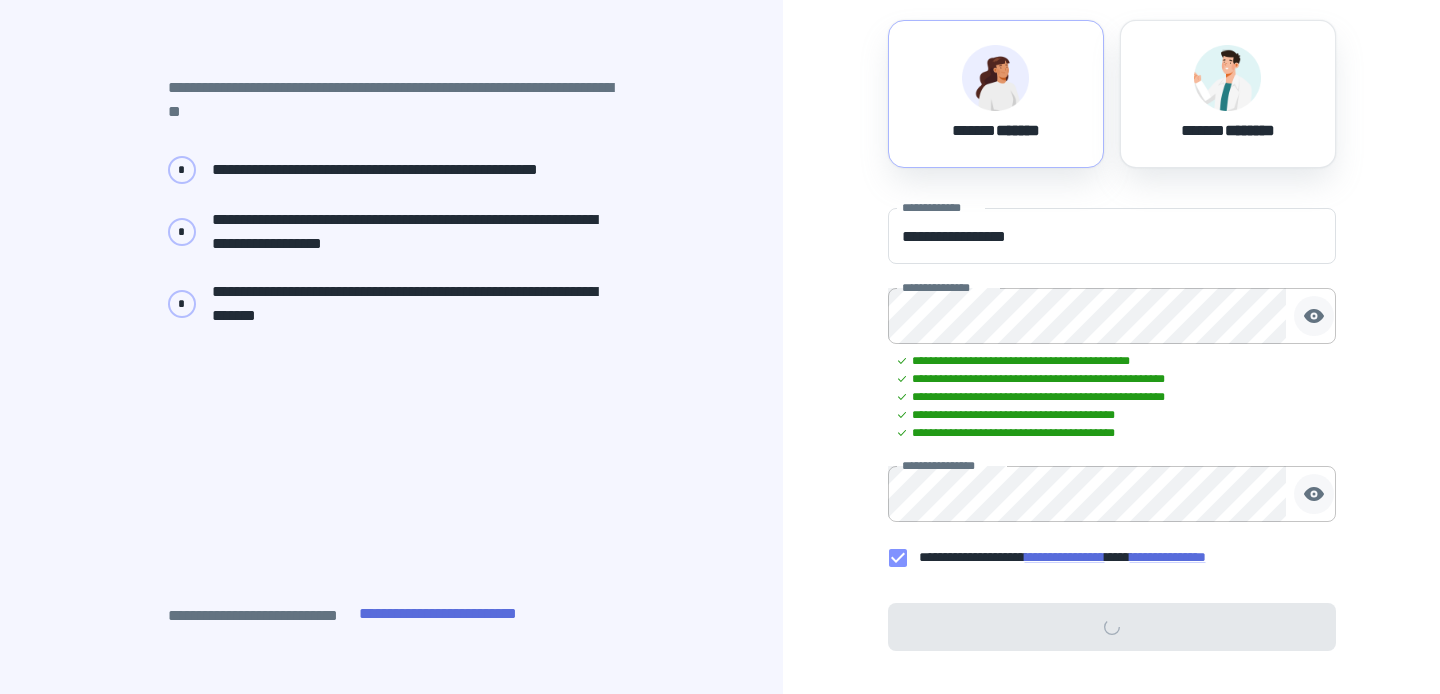 scroll, scrollTop: 0, scrollLeft: 0, axis: both 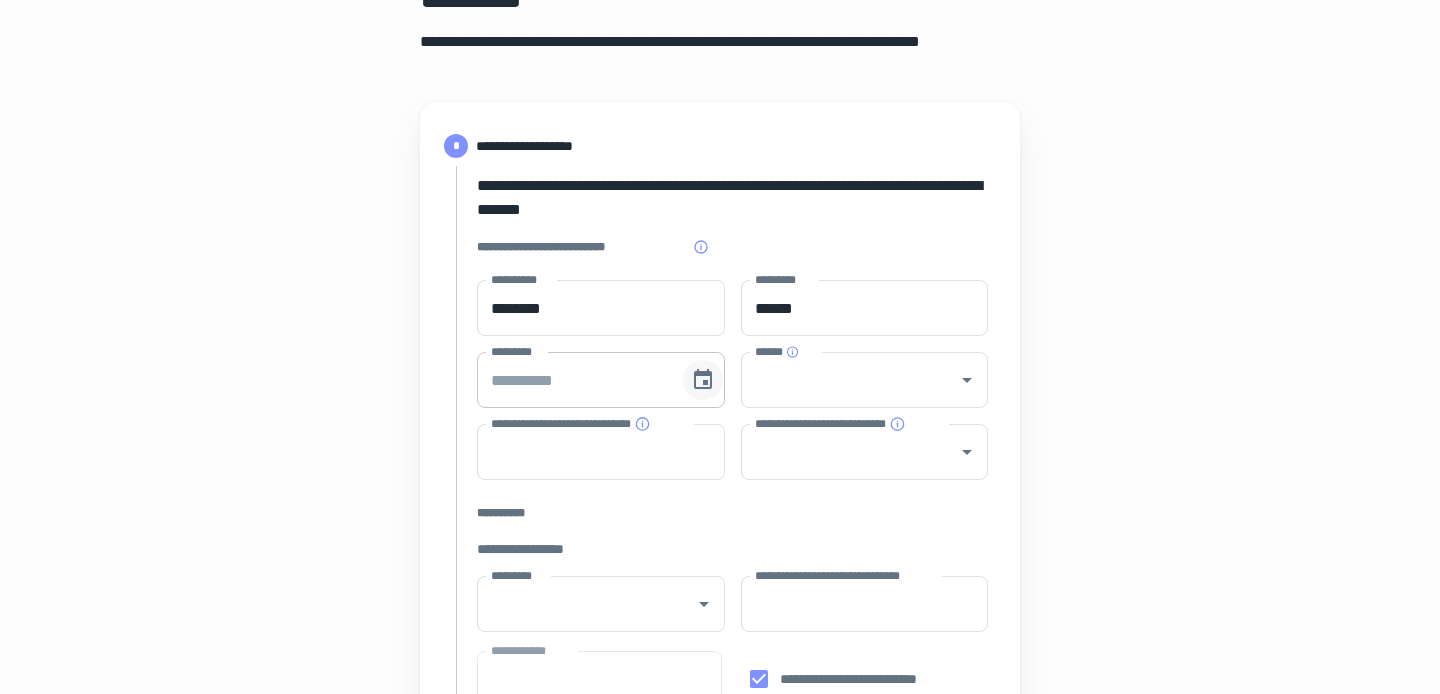click at bounding box center [703, 380] 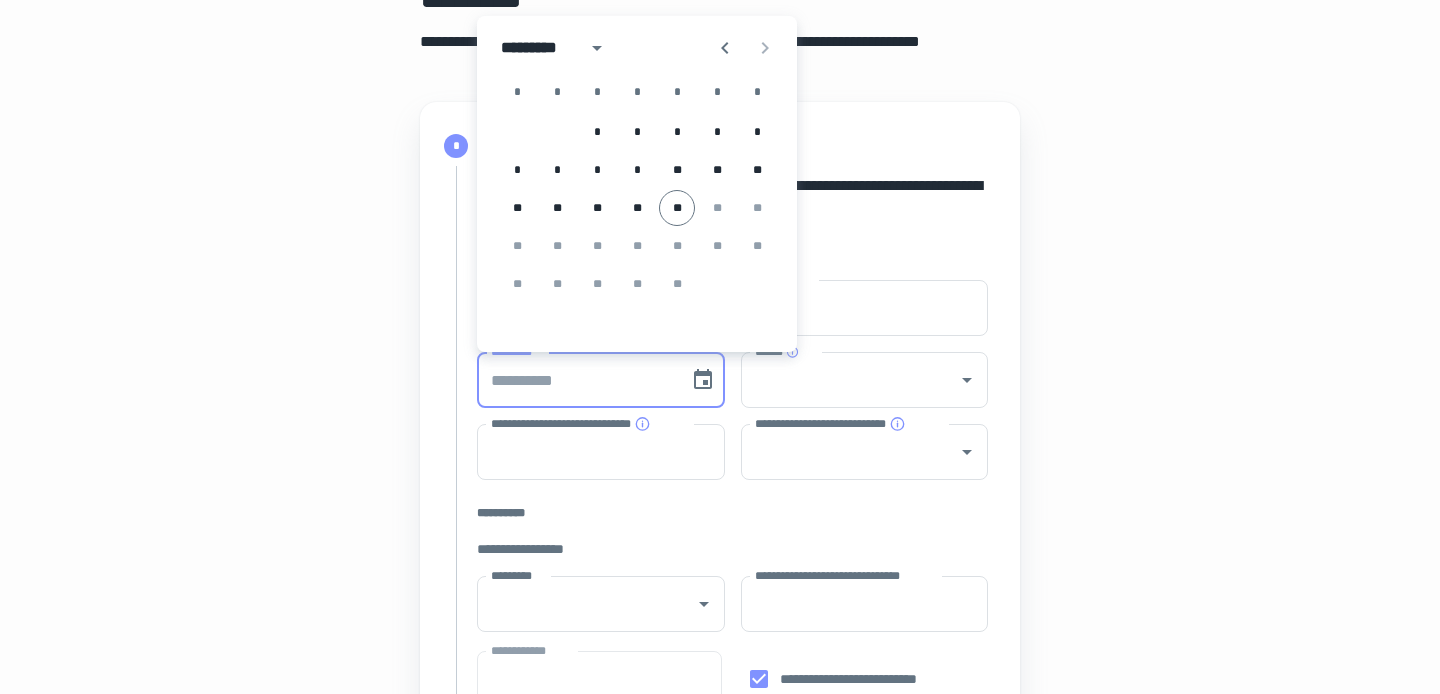 type on "**********" 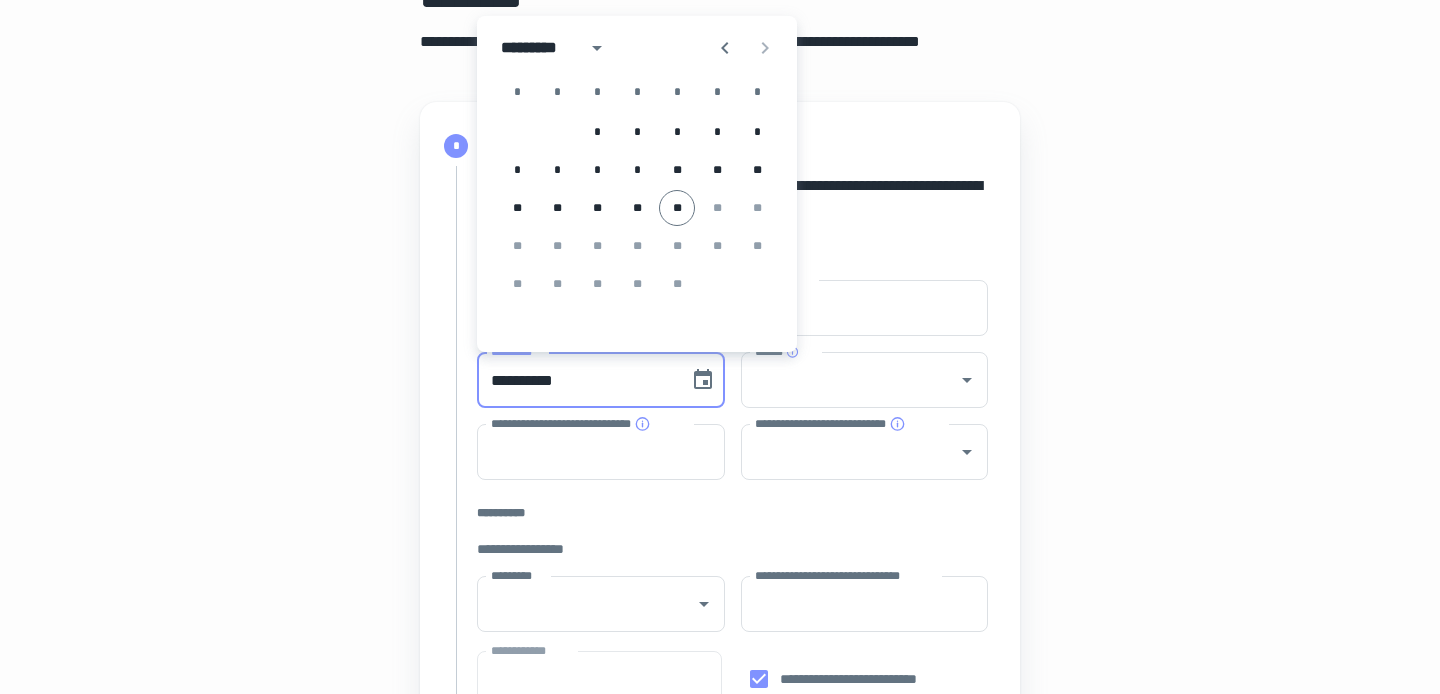 click on "**********" at bounding box center [576, 380] 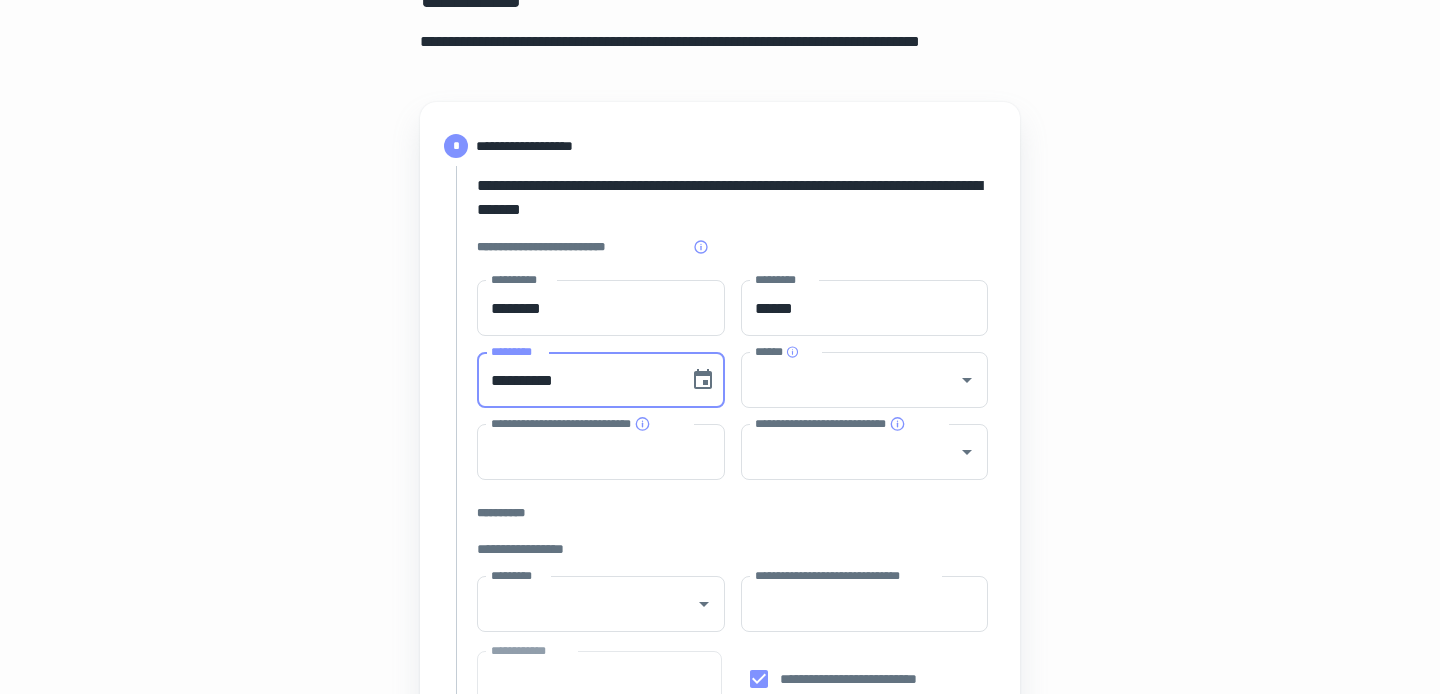 click on "**********" at bounding box center (576, 380) 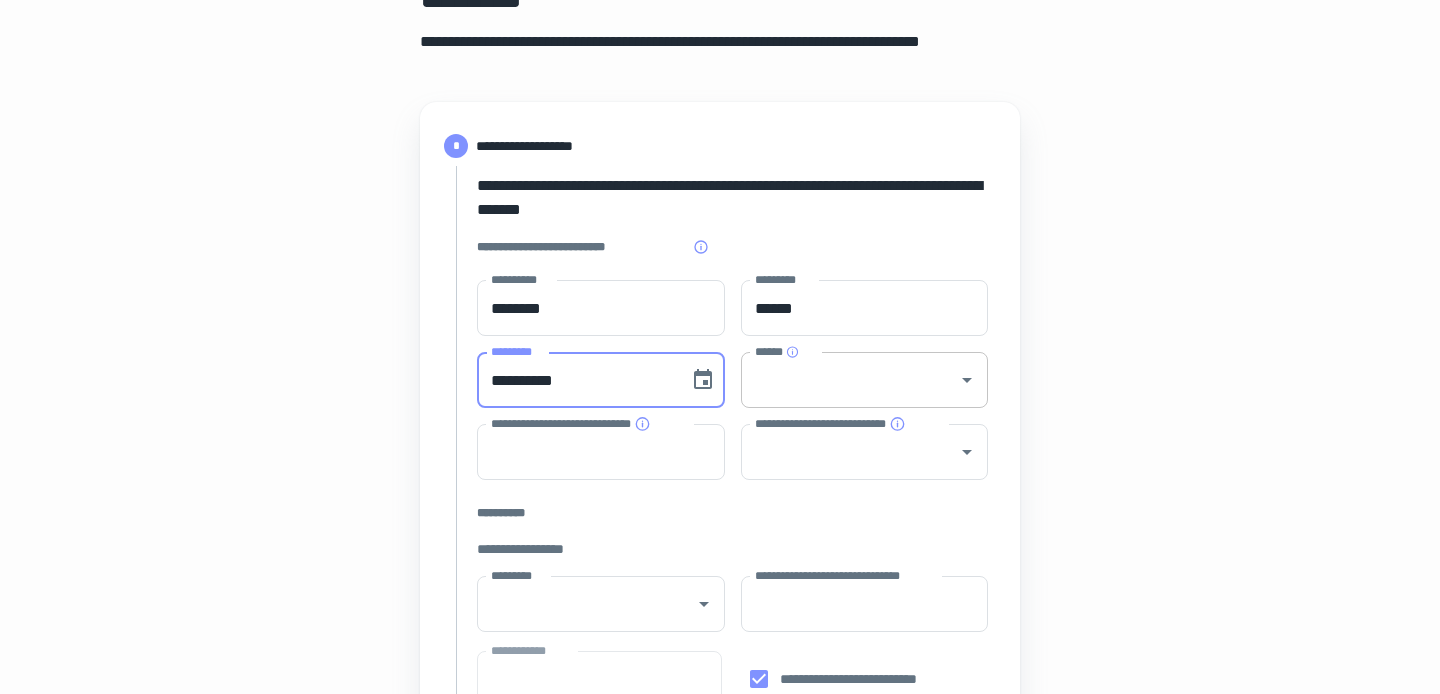 type on "**********" 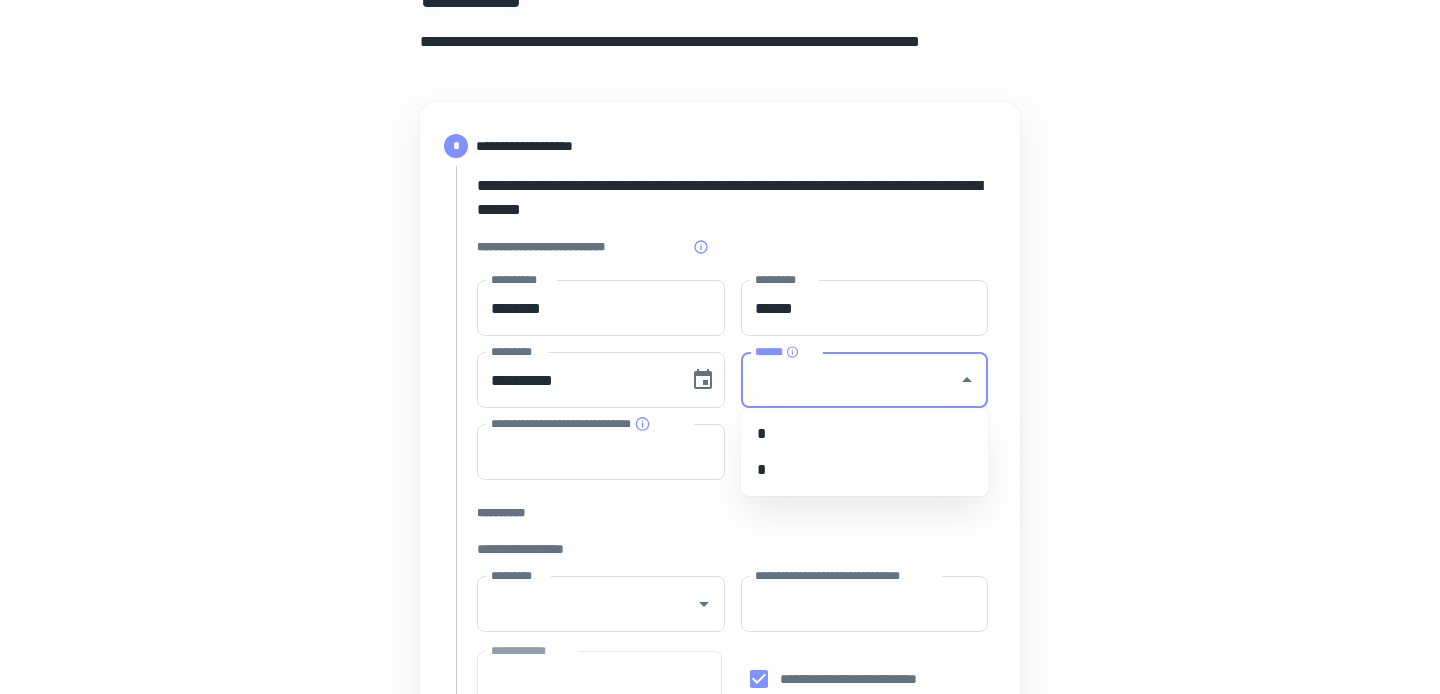 click on "*" at bounding box center (865, 470) 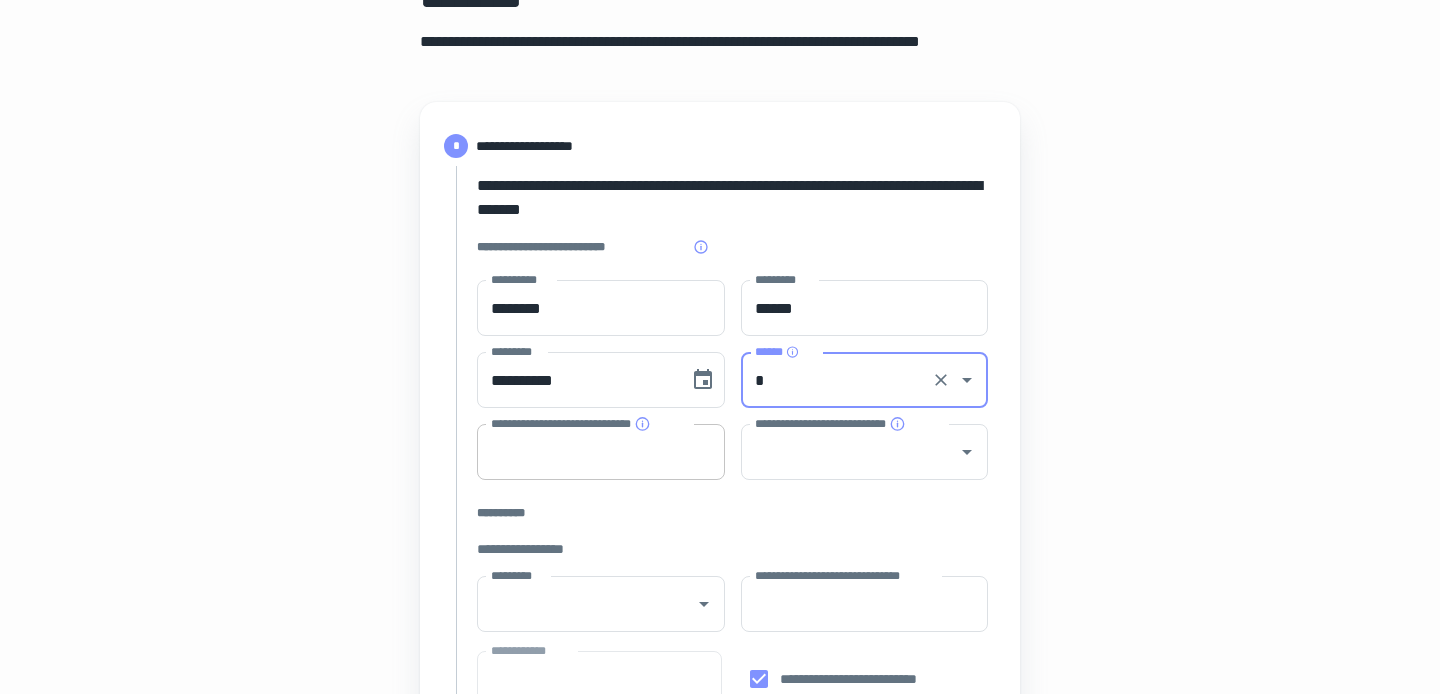 click on "**********" at bounding box center (601, 452) 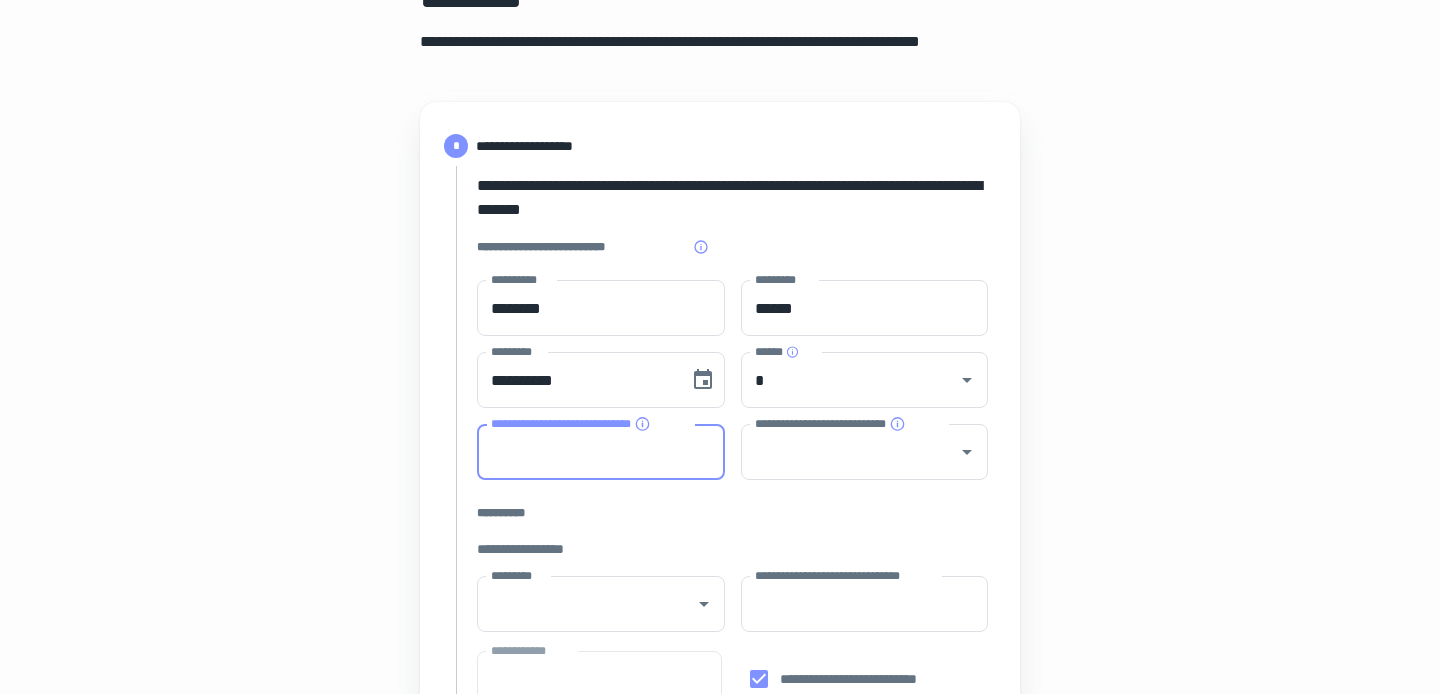 type on "********" 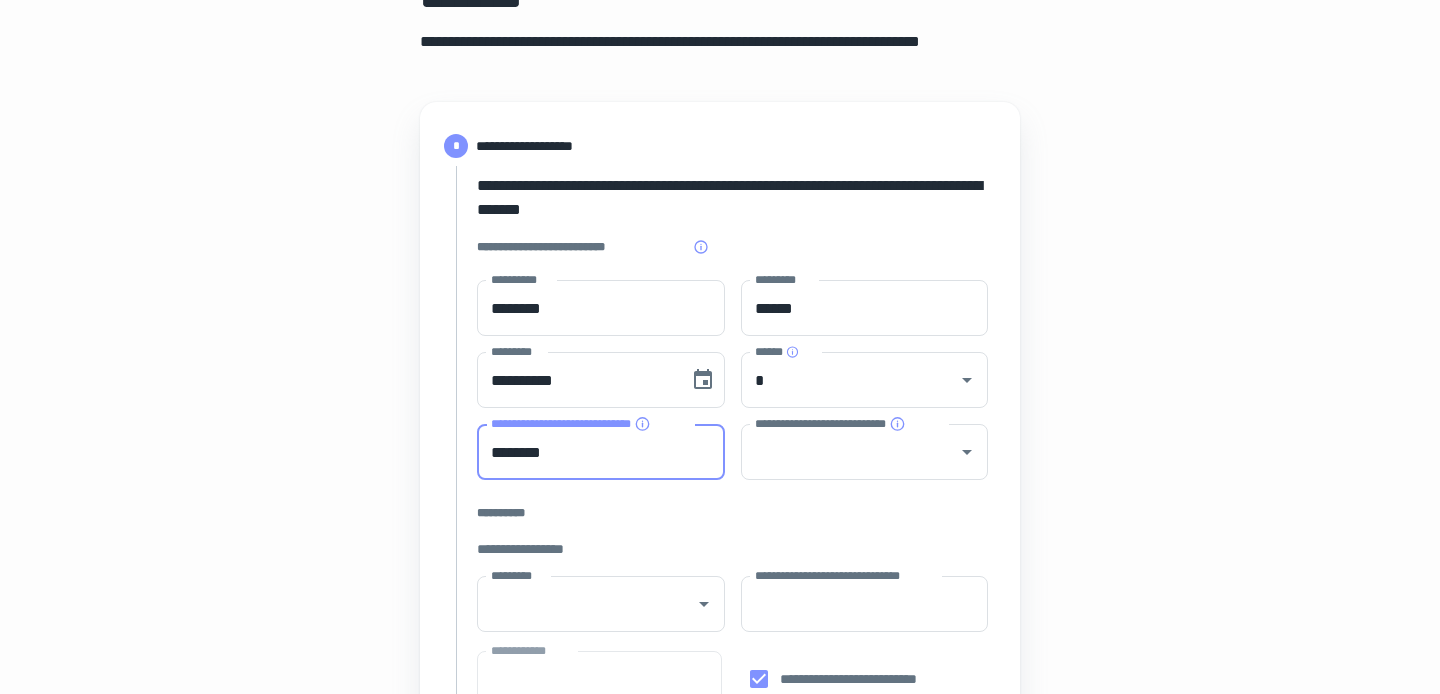 type on "**********" 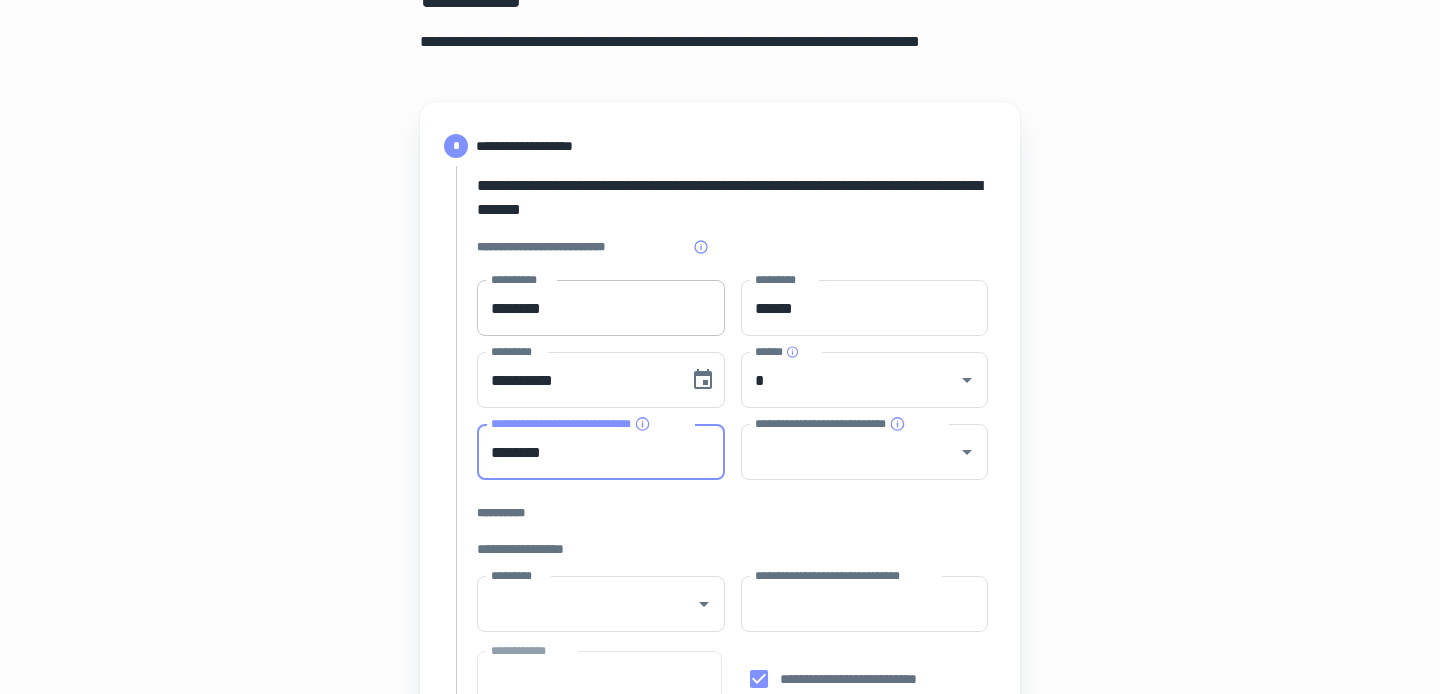 type 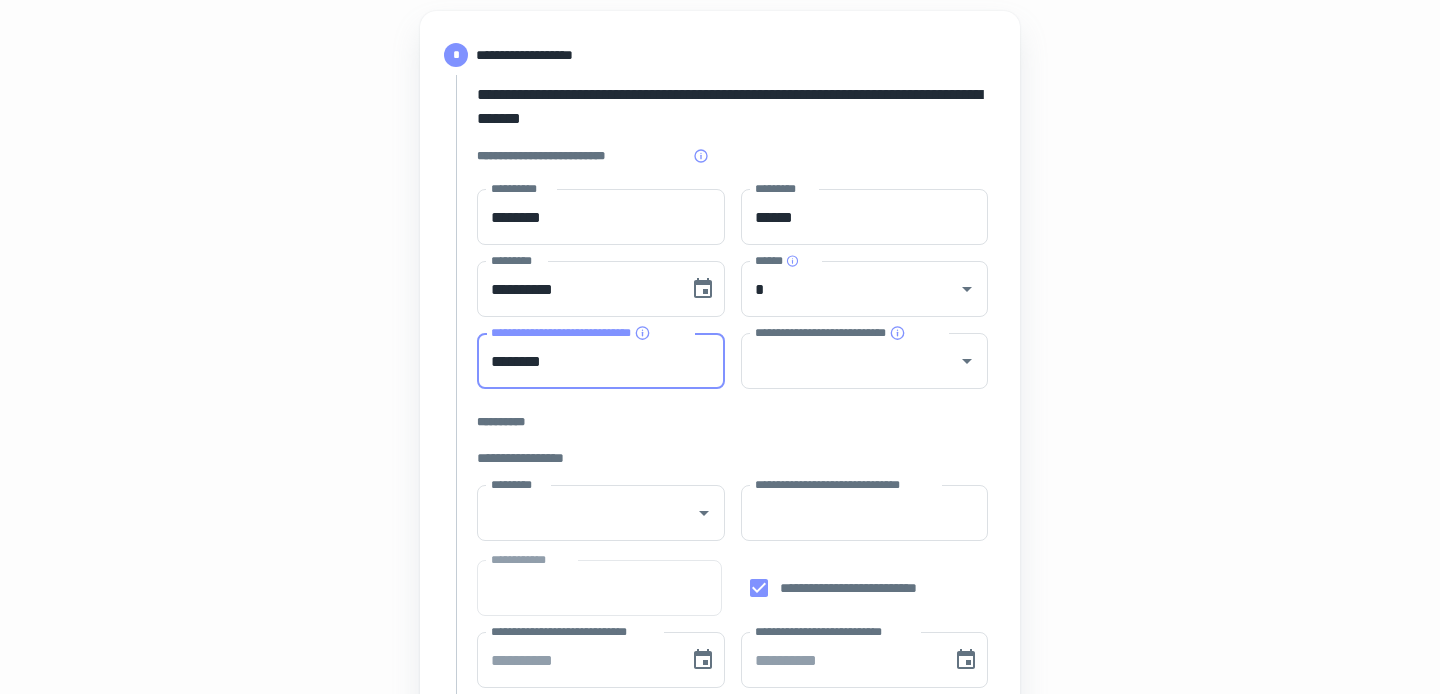 scroll, scrollTop: 241, scrollLeft: 0, axis: vertical 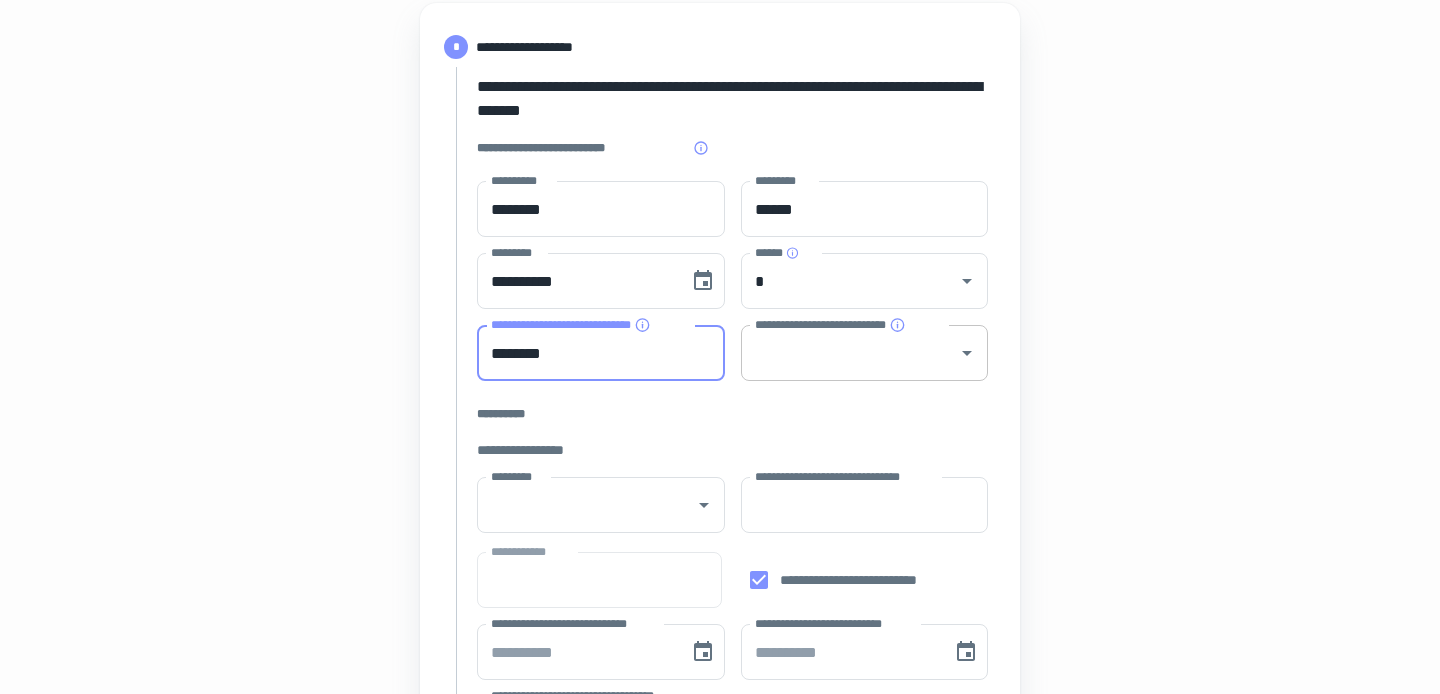 click on "**********" at bounding box center [850, 353] 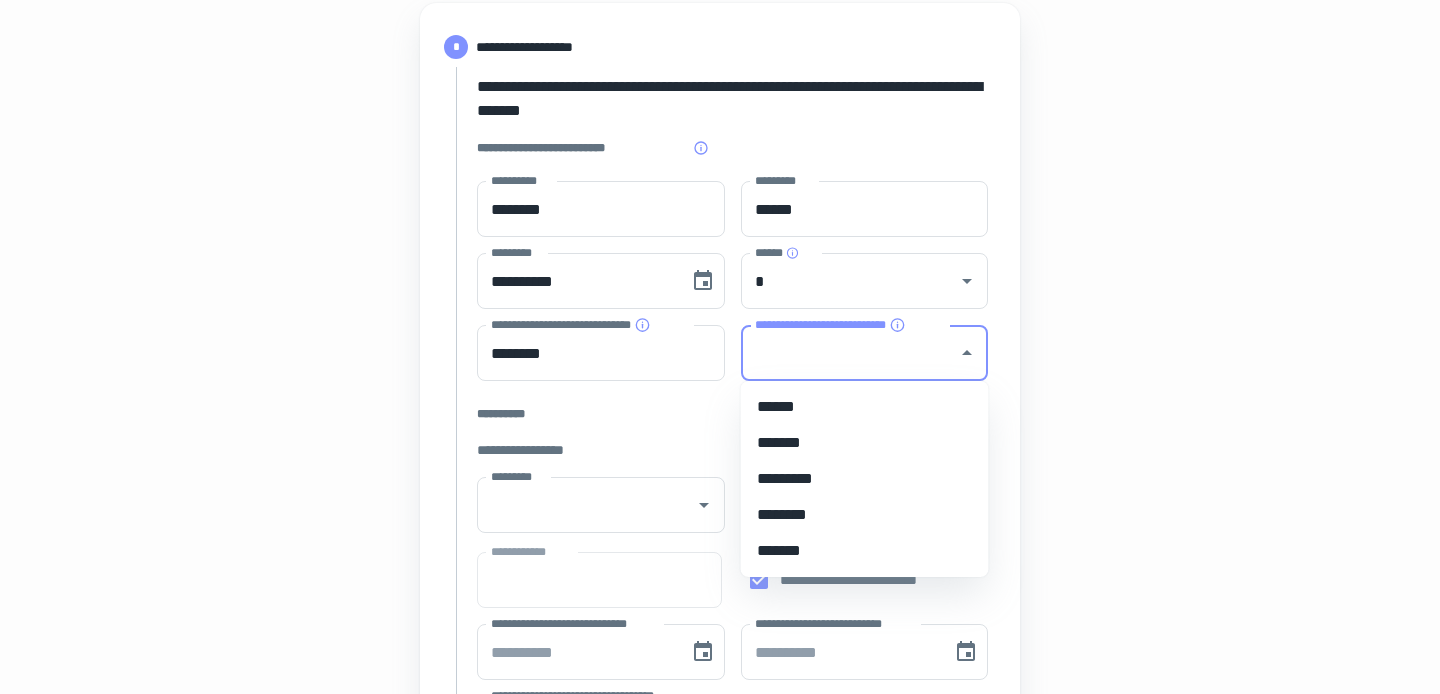 click on "*******" at bounding box center [865, 443] 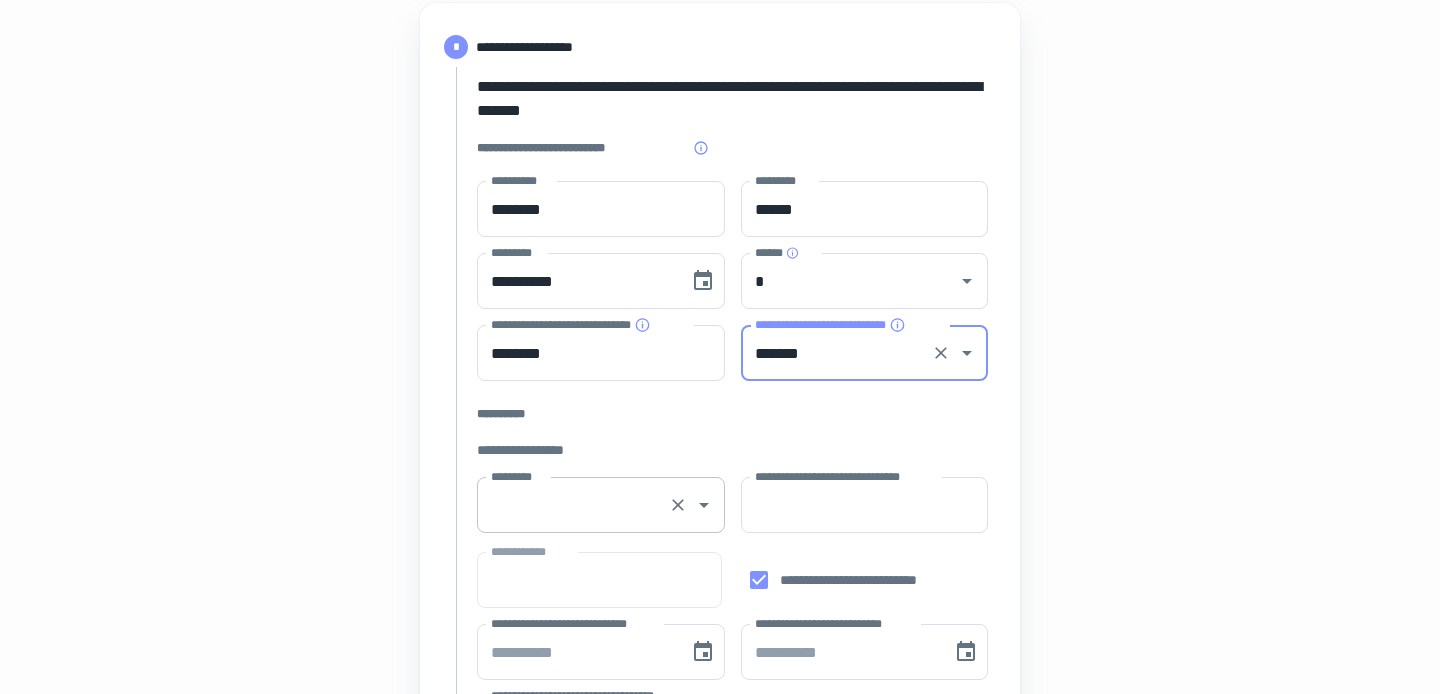 click on "*********" at bounding box center (573, 505) 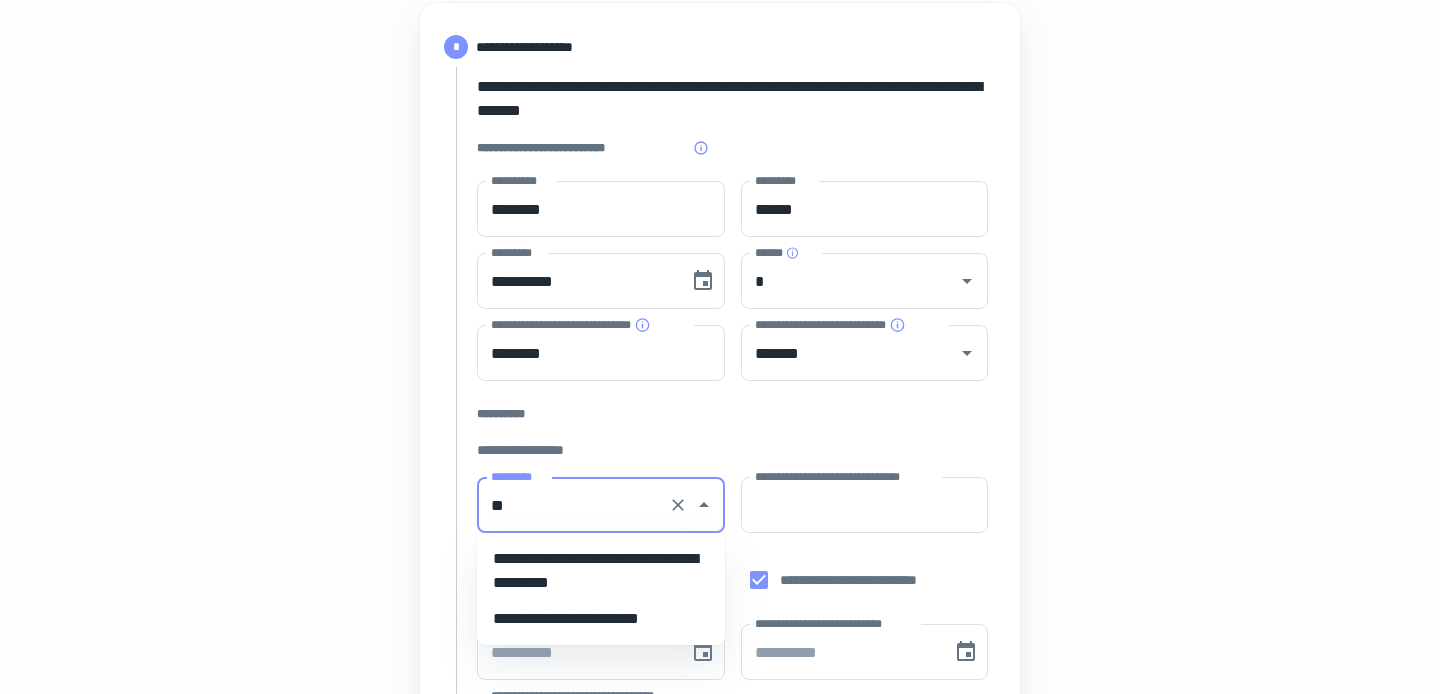 scroll, scrollTop: 0, scrollLeft: 0, axis: both 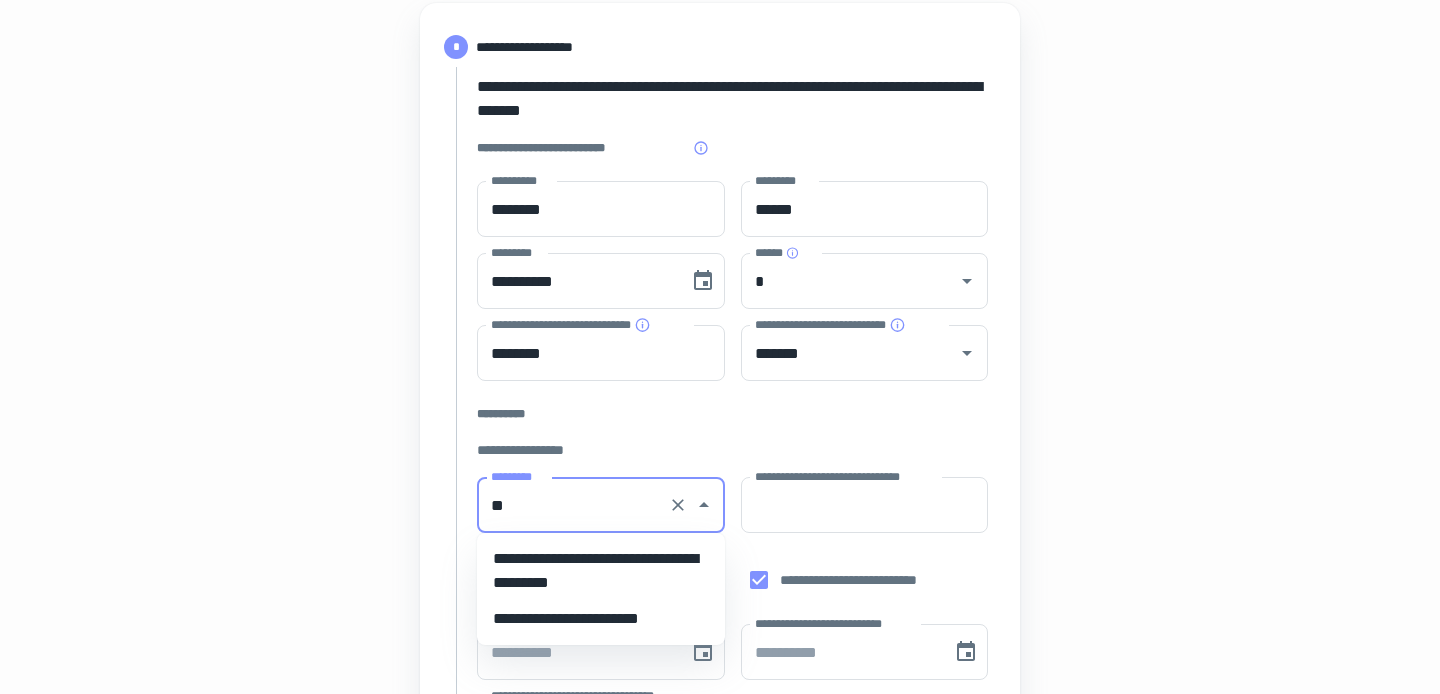 type on "*" 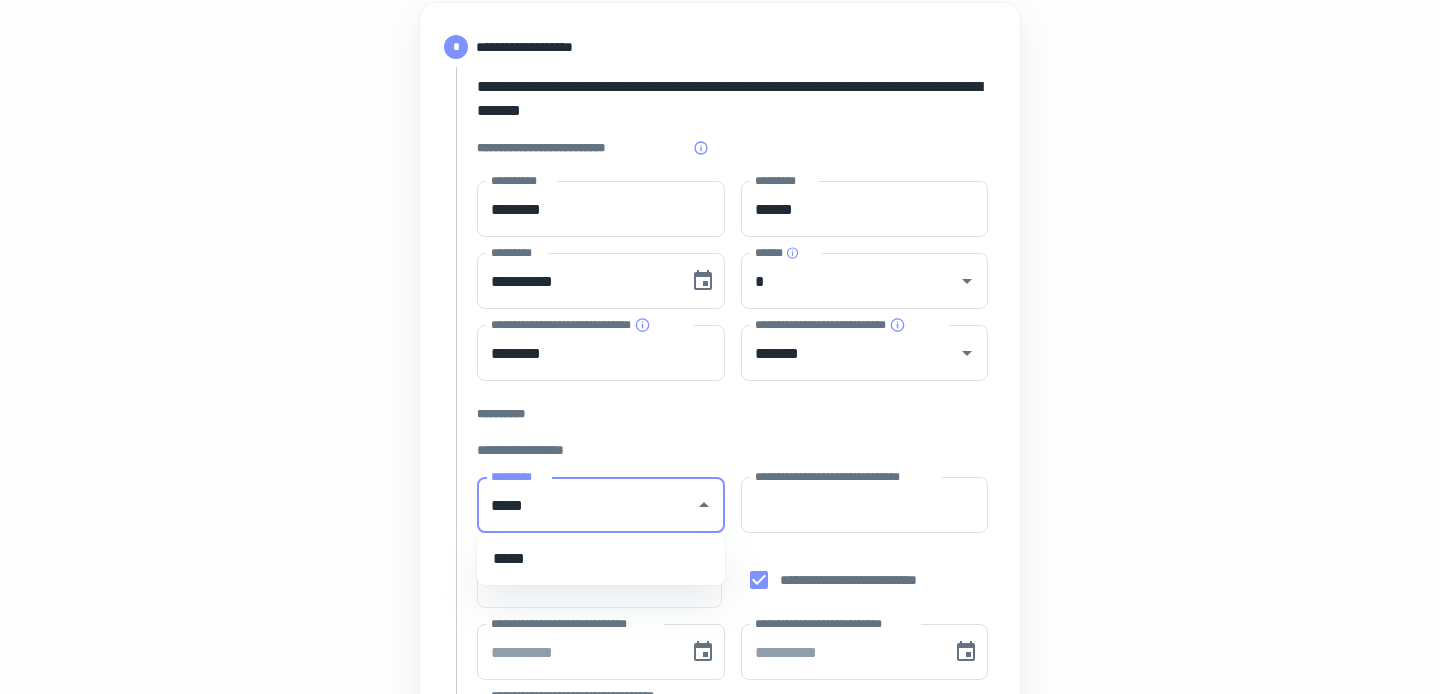 click on "*****" at bounding box center [601, 559] 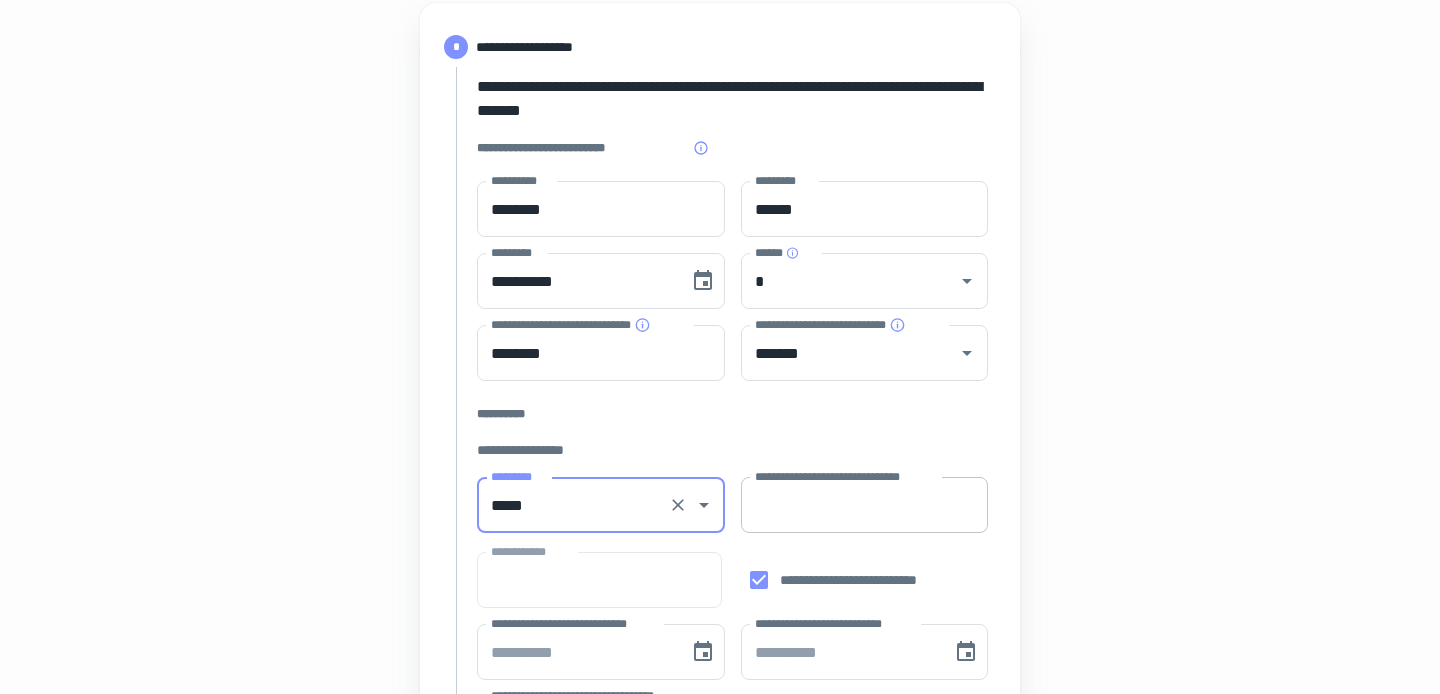type on "*****" 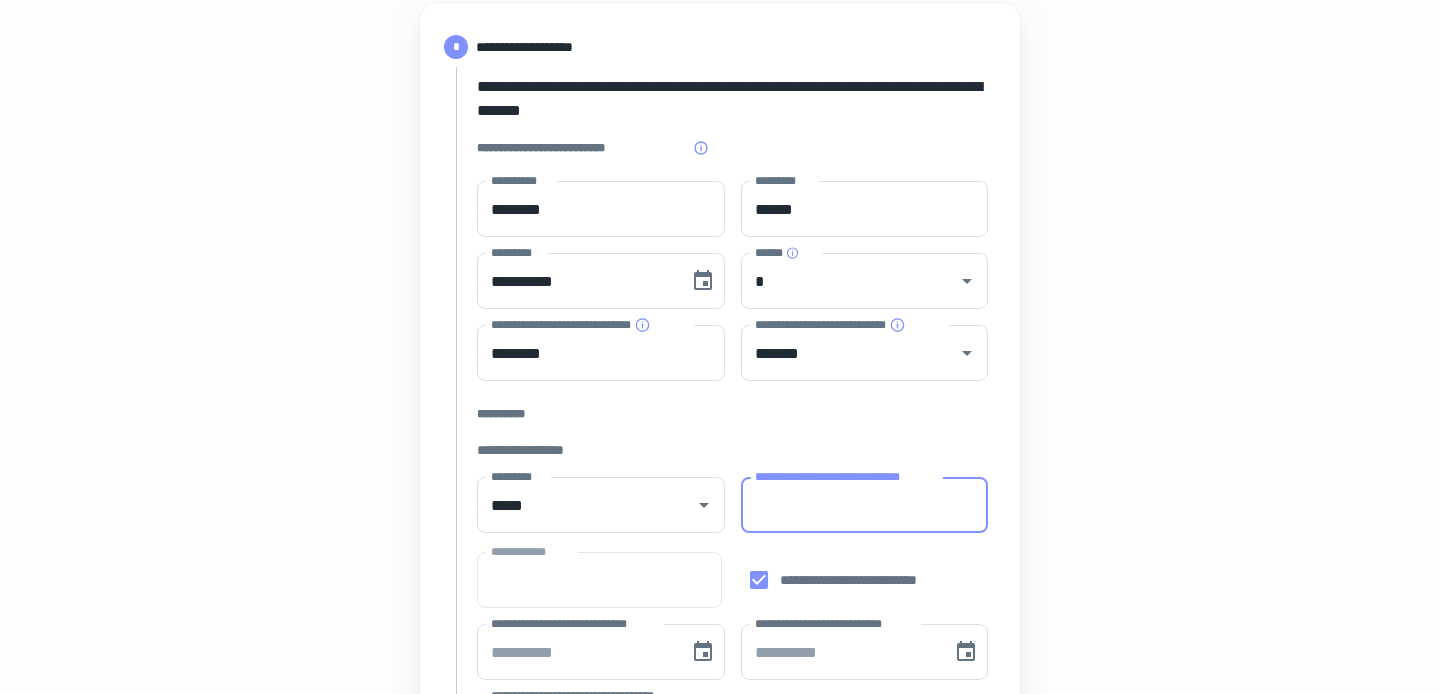 click on "**********" at bounding box center [865, 505] 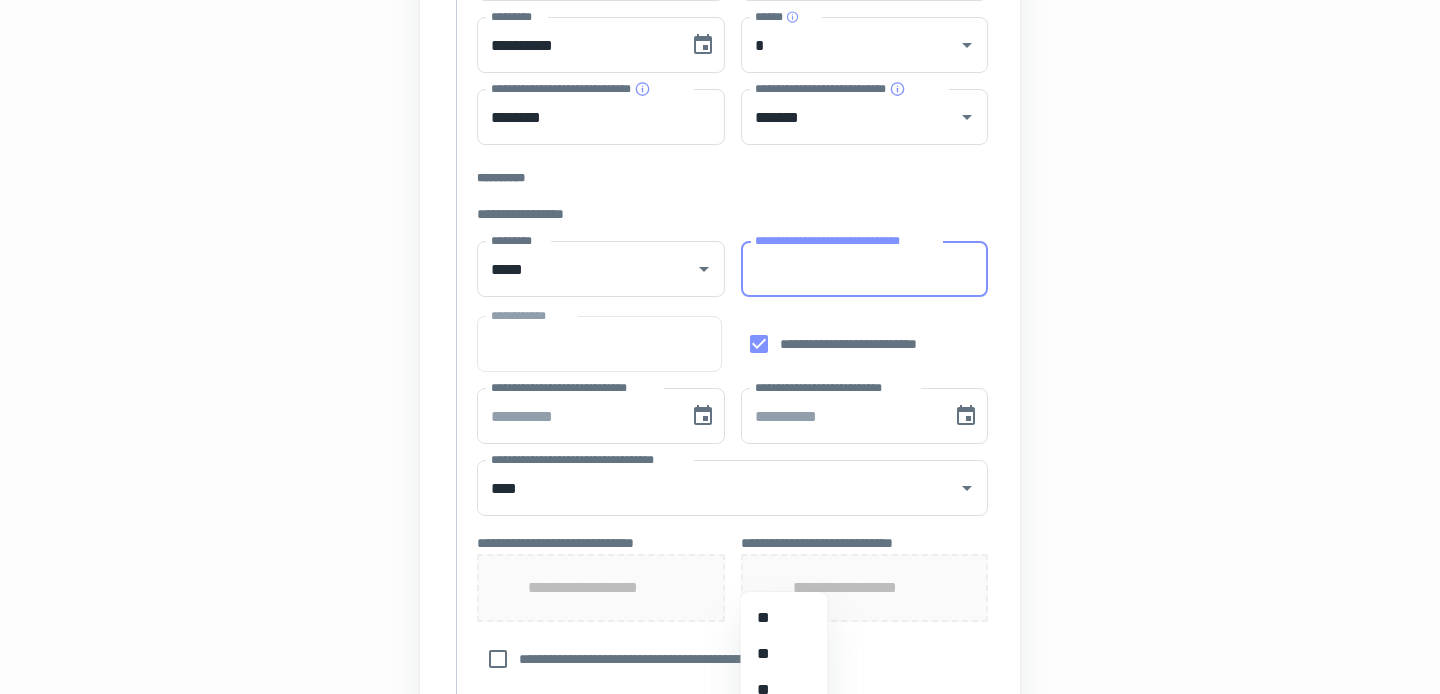scroll, scrollTop: 490, scrollLeft: 0, axis: vertical 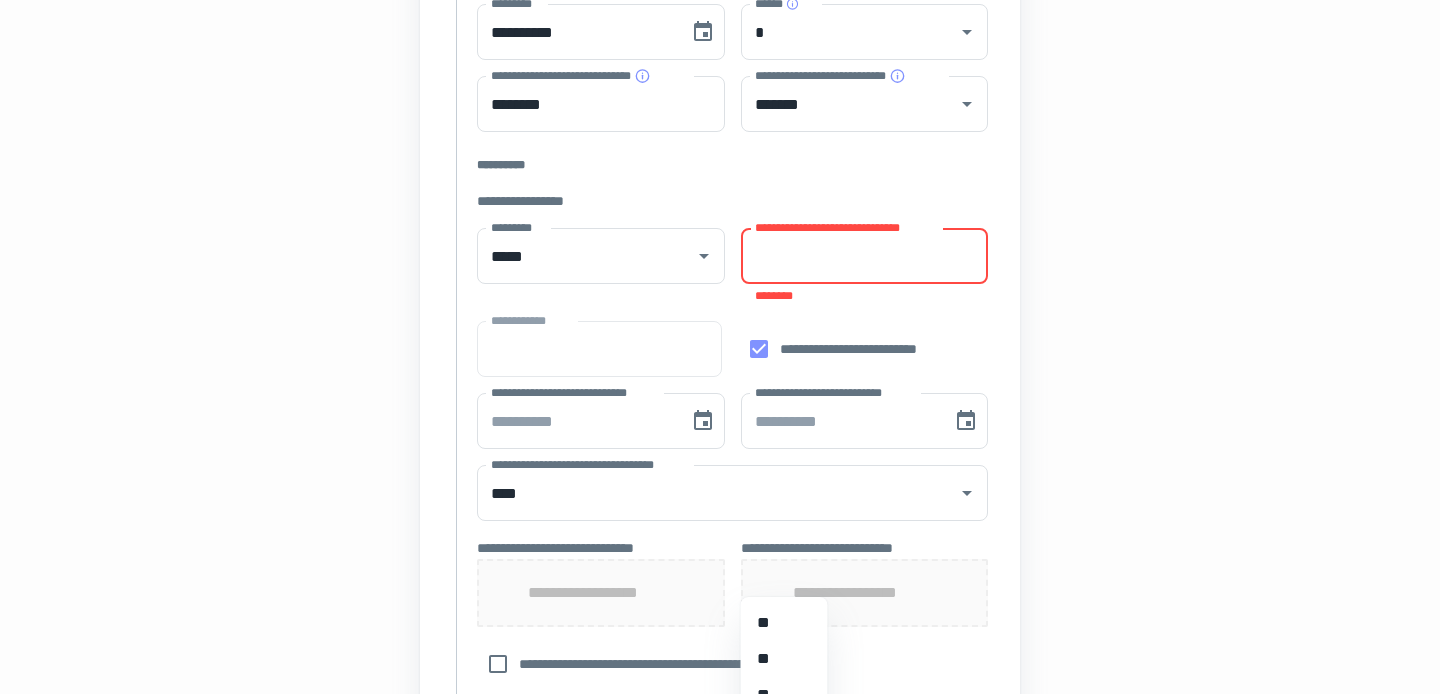 click on "**********" at bounding box center [865, 256] 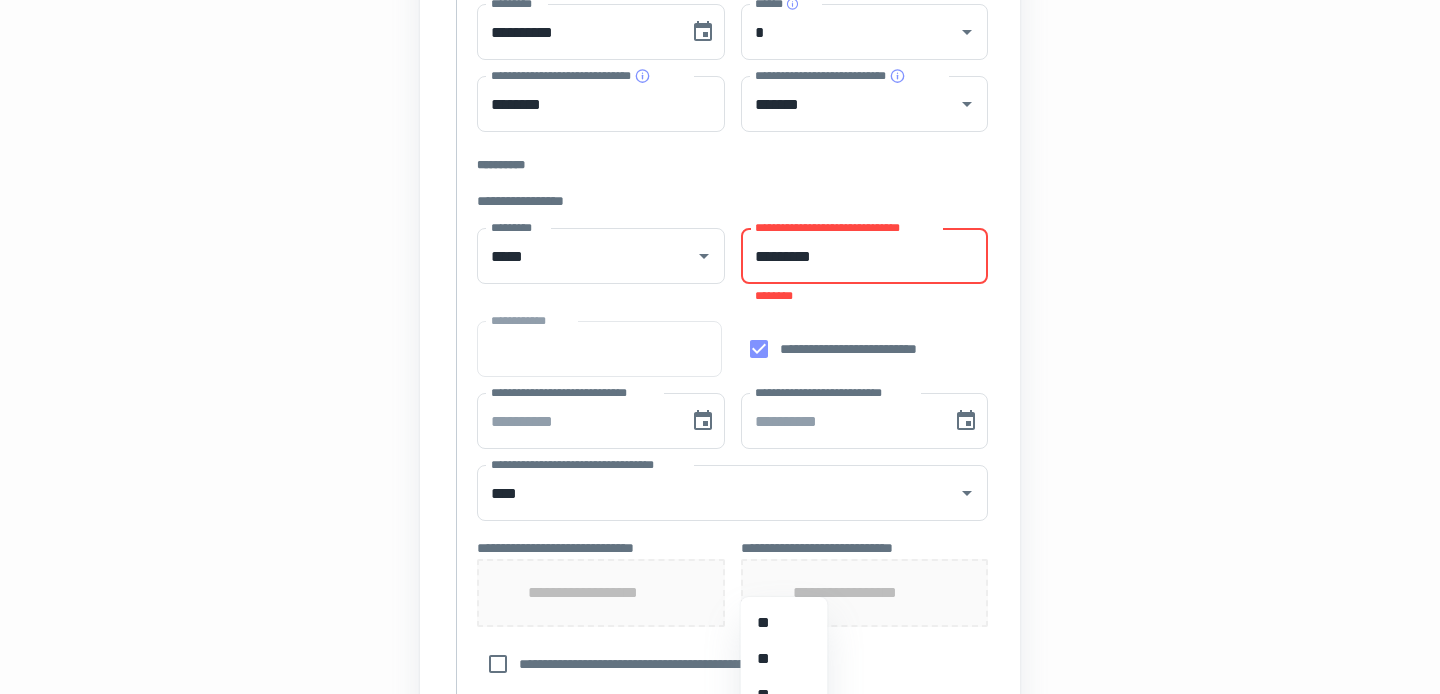 type on "*********" 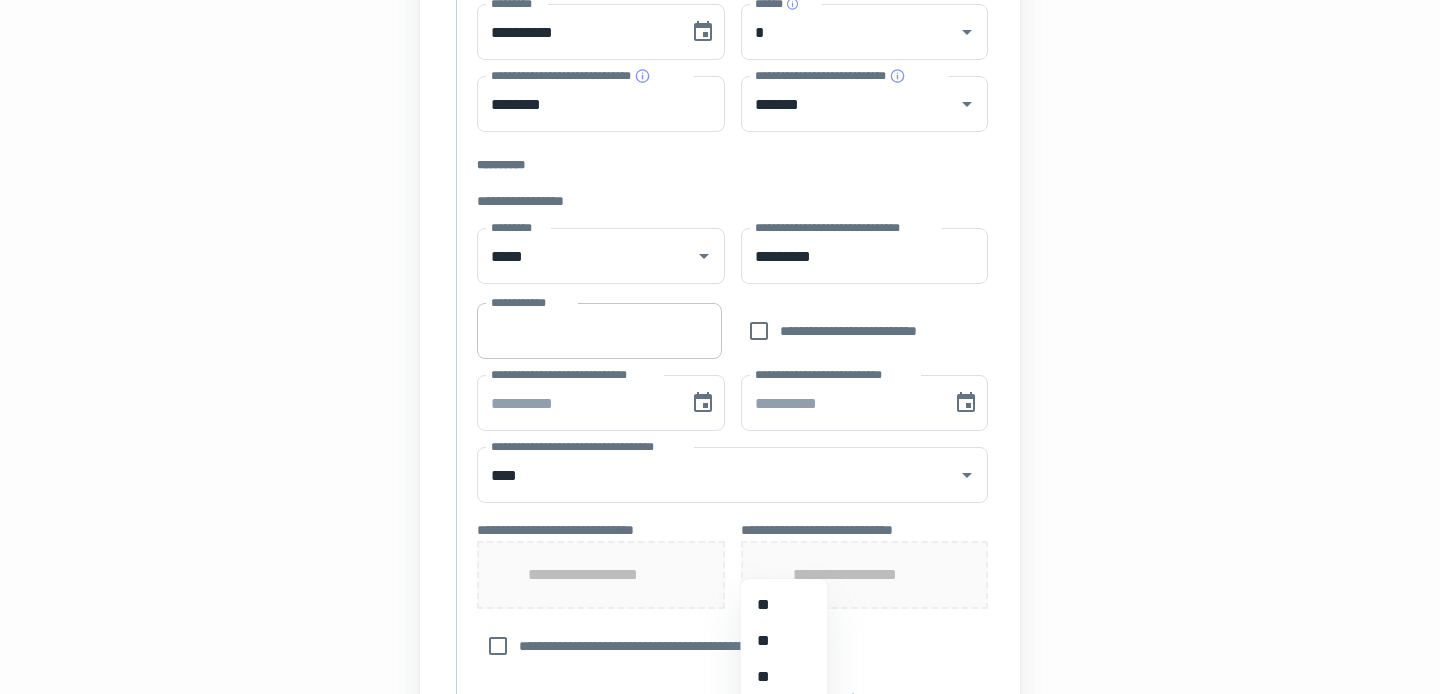 click on "**********" at bounding box center [599, 331] 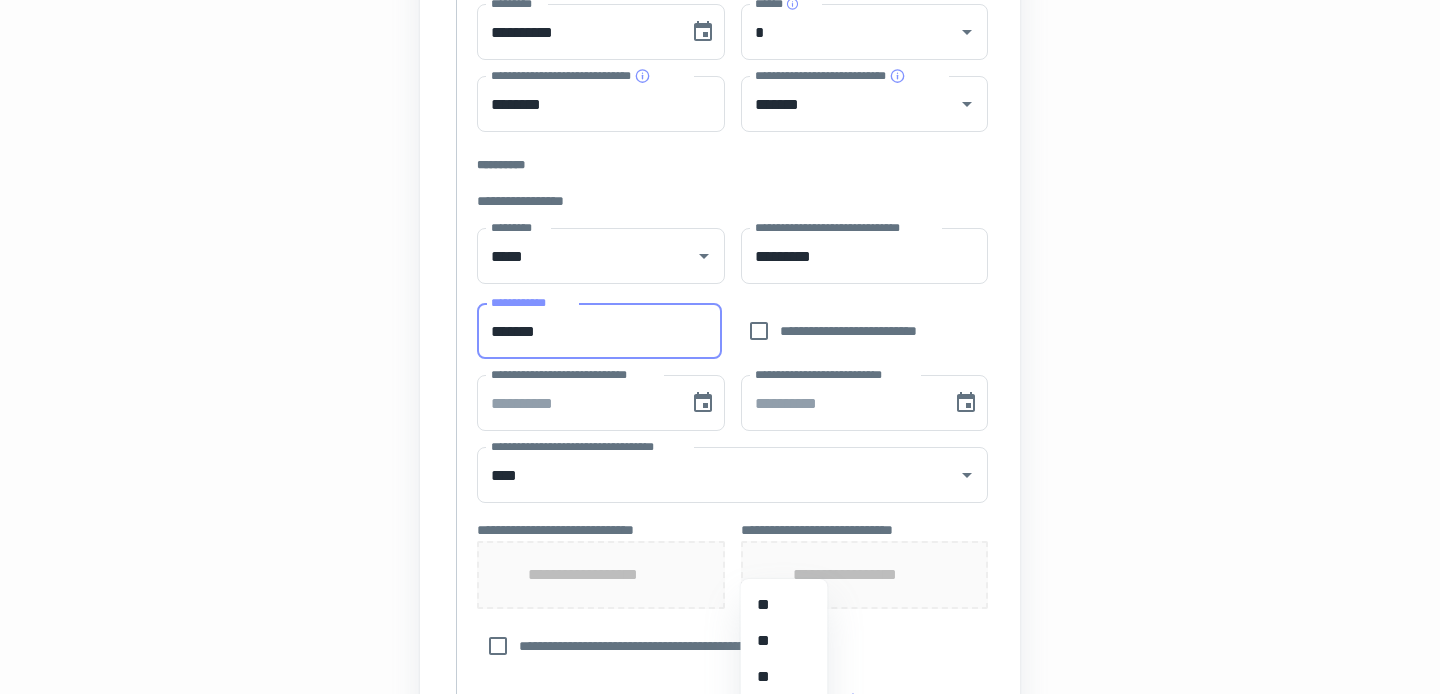 type on "*******" 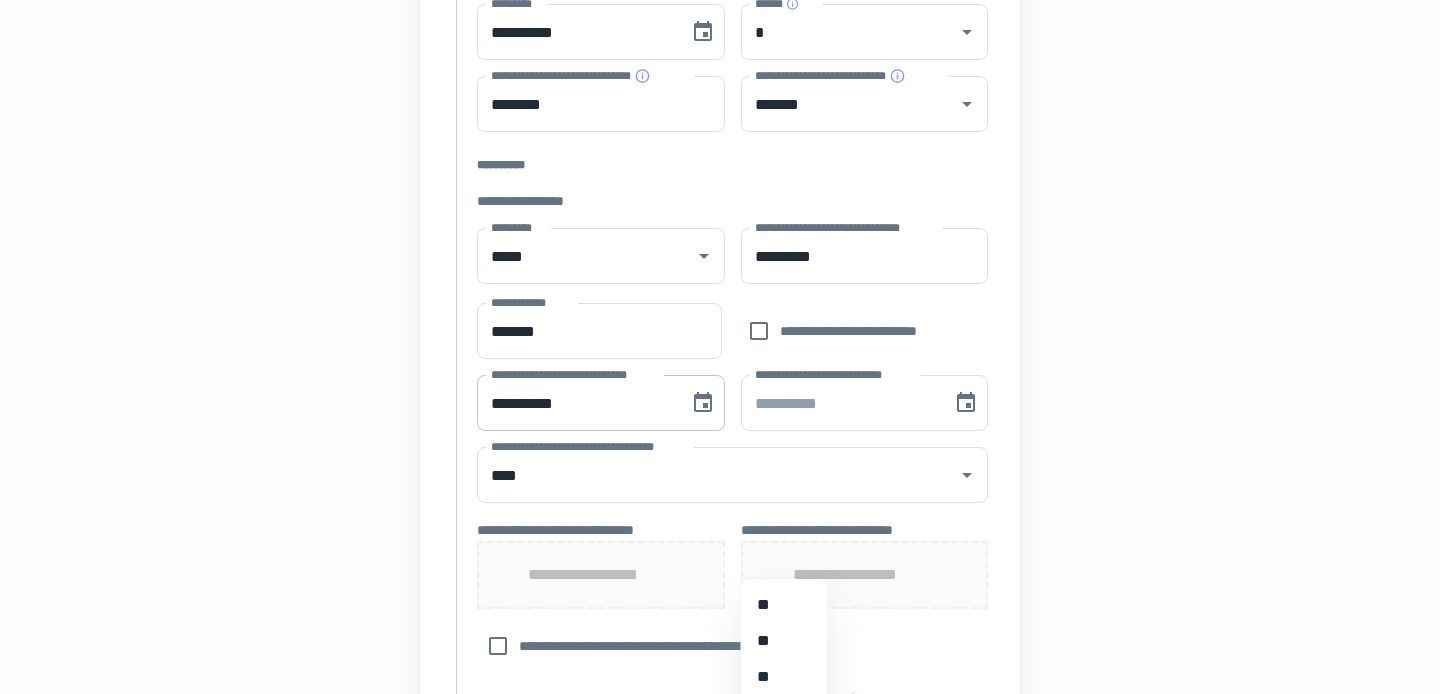 click on "**********" at bounding box center [576, 403] 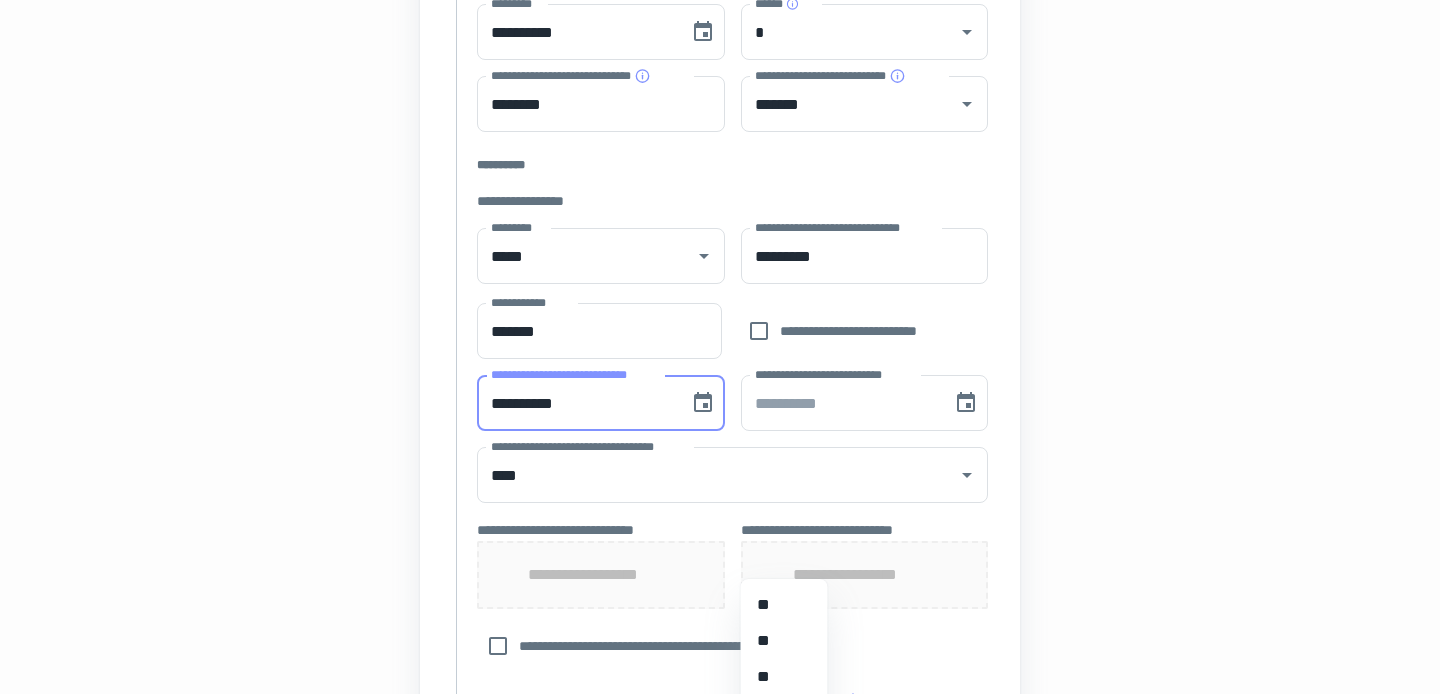 type on "**********" 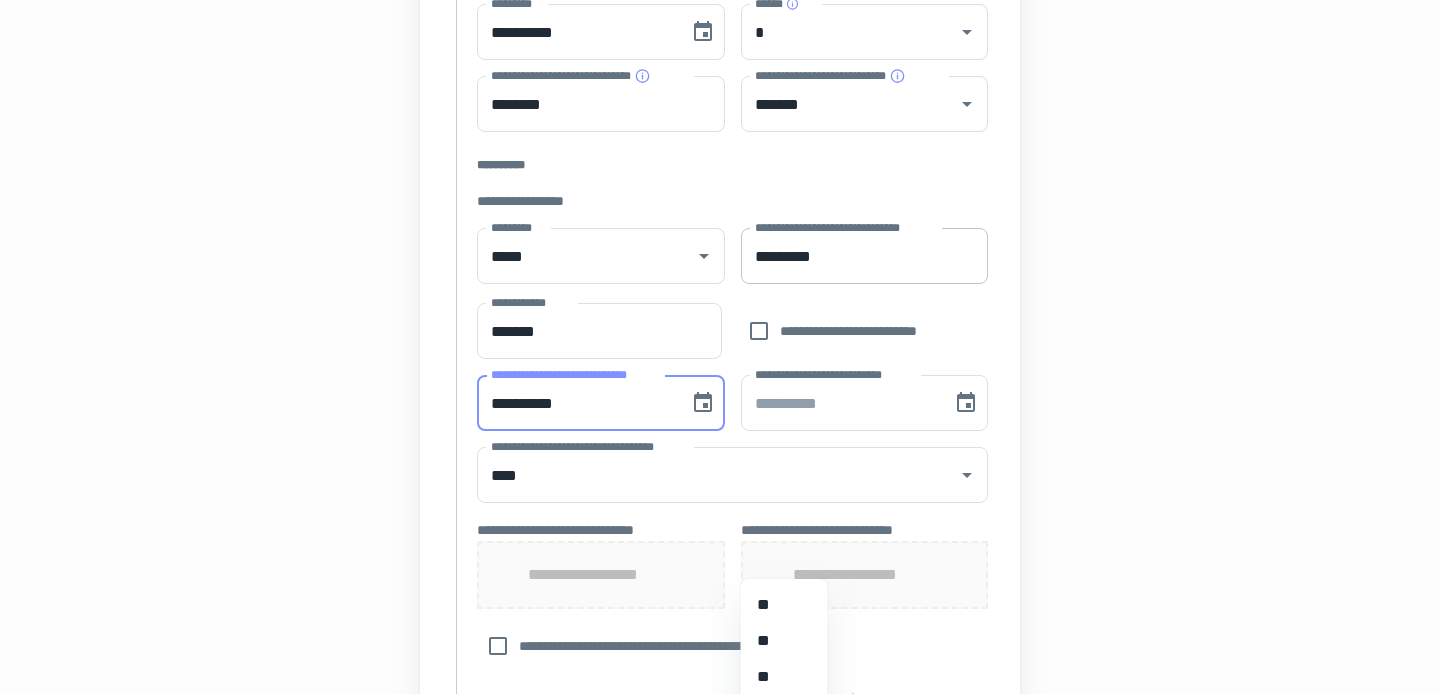 click on "*********" at bounding box center (865, 256) 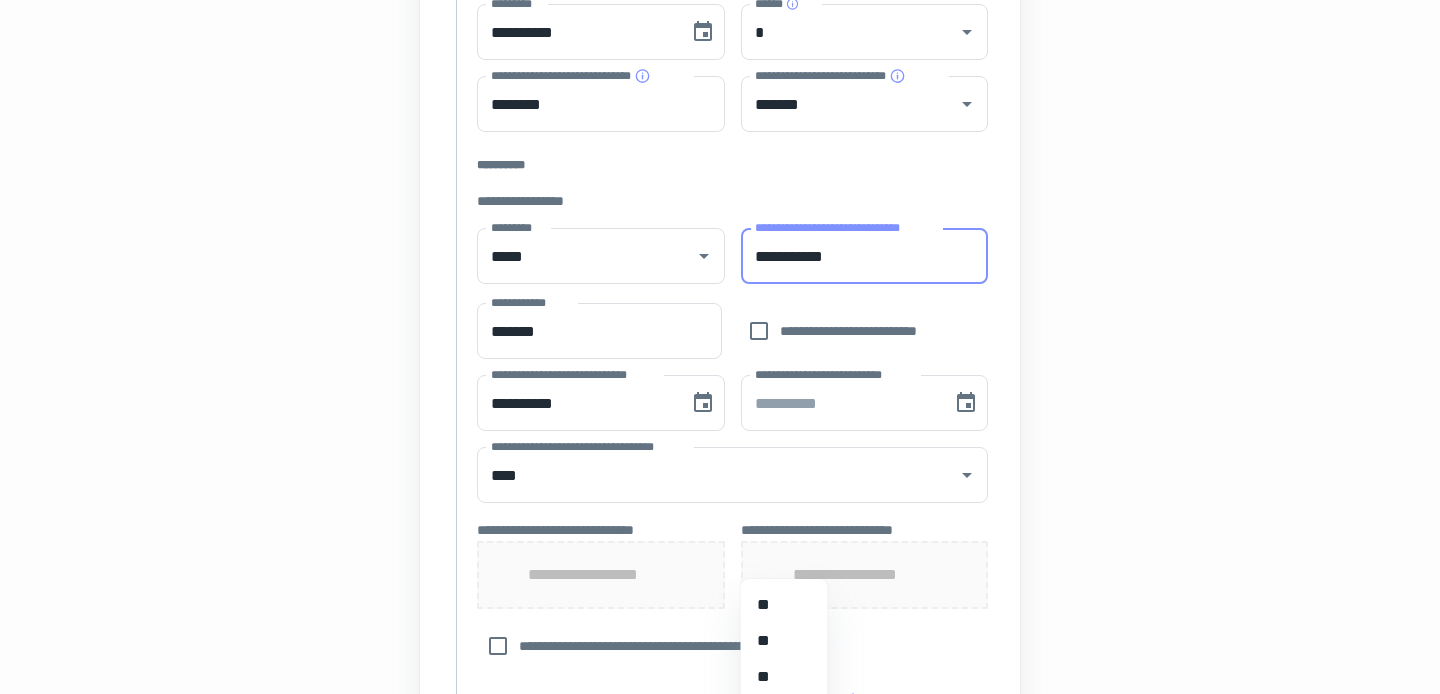 type on "**********" 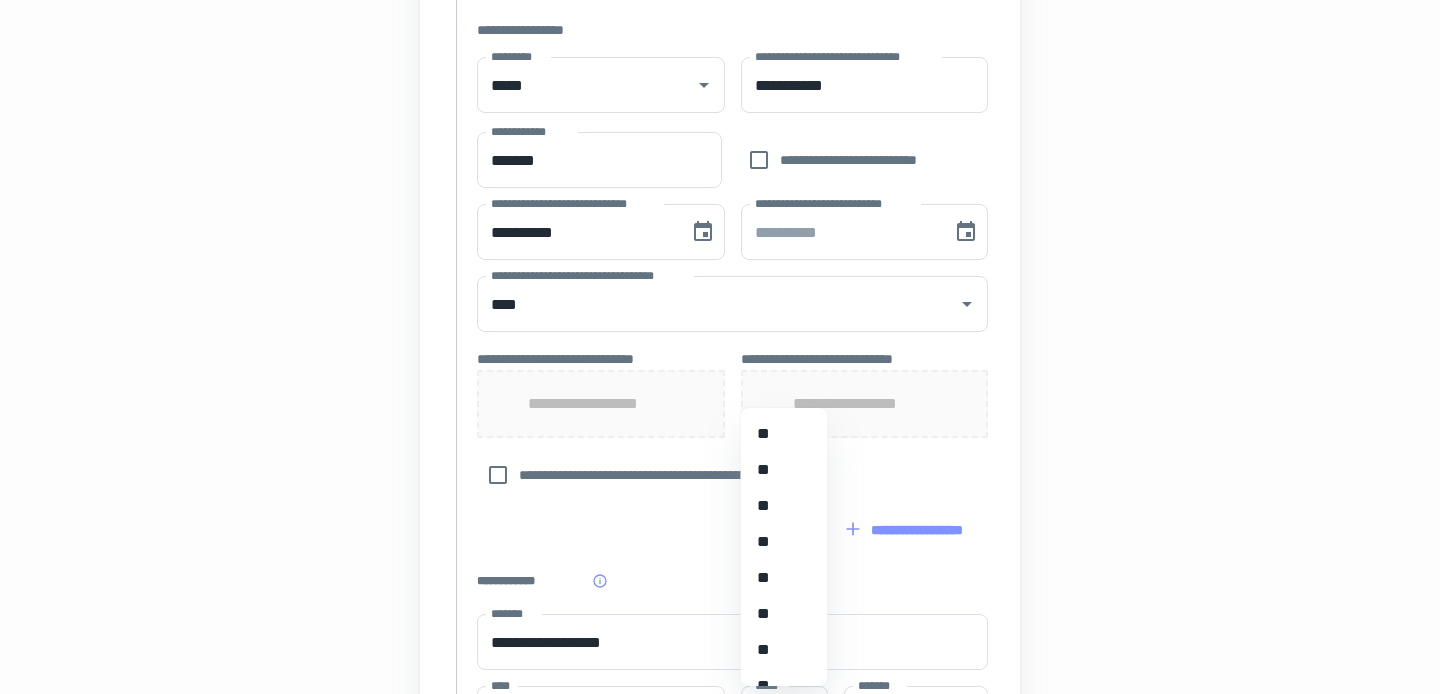 scroll, scrollTop: 682, scrollLeft: 0, axis: vertical 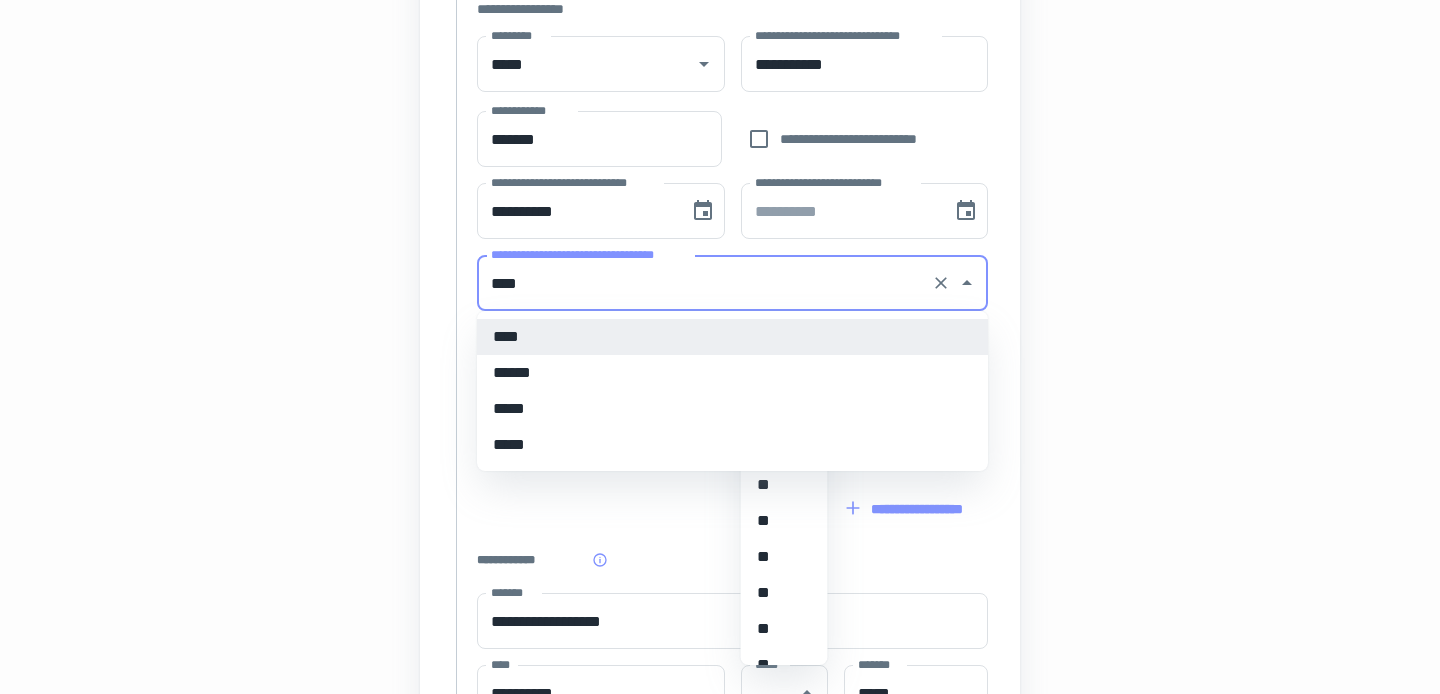 click on "****" at bounding box center [704, 283] 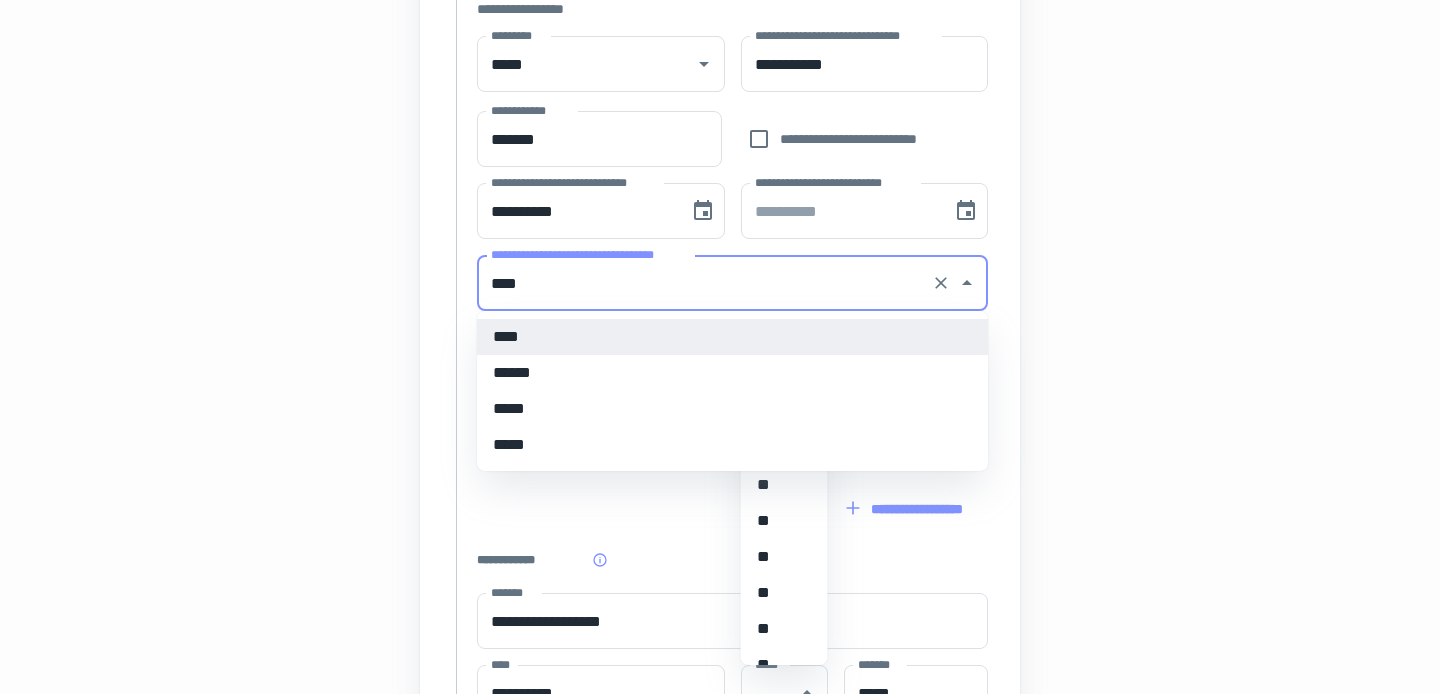 click on "**********" at bounding box center [720, 208] 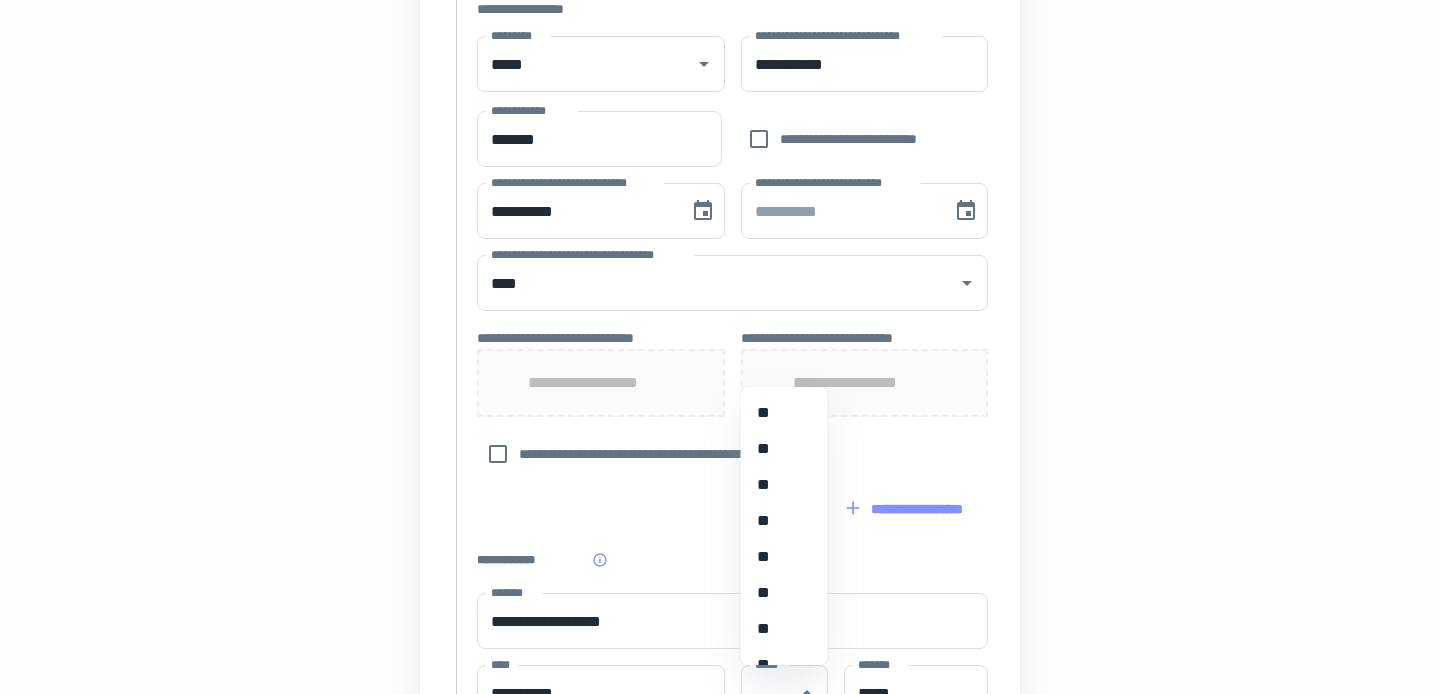 click on "**********" at bounding box center [601, 383] 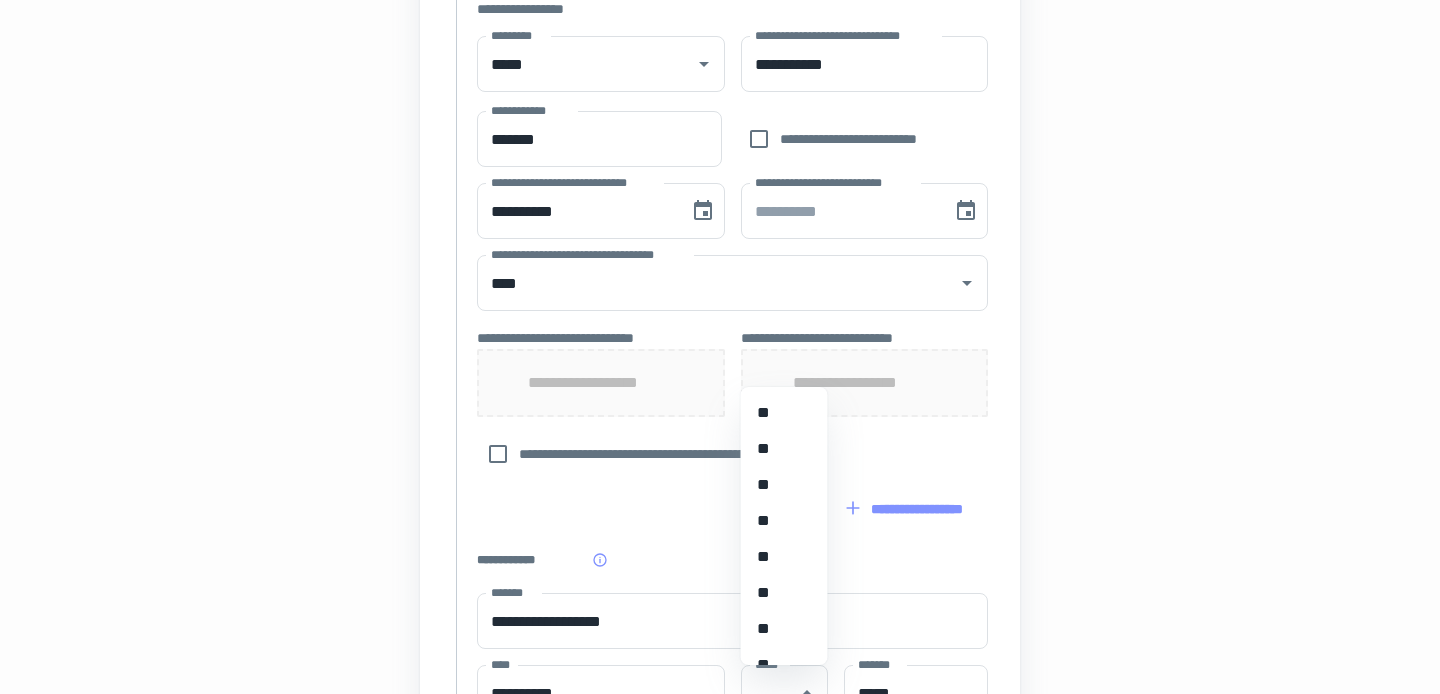 scroll, scrollTop: 723, scrollLeft: 0, axis: vertical 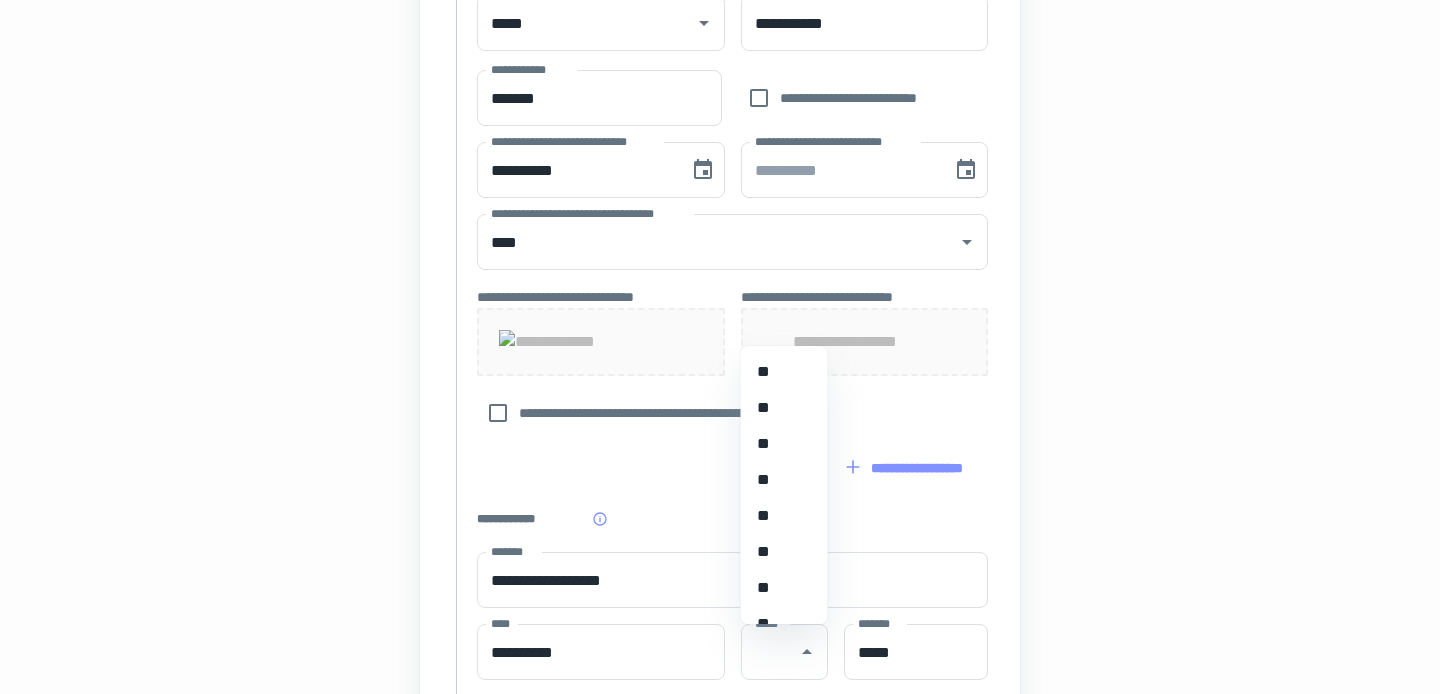 click on "**********" at bounding box center (720, 199) 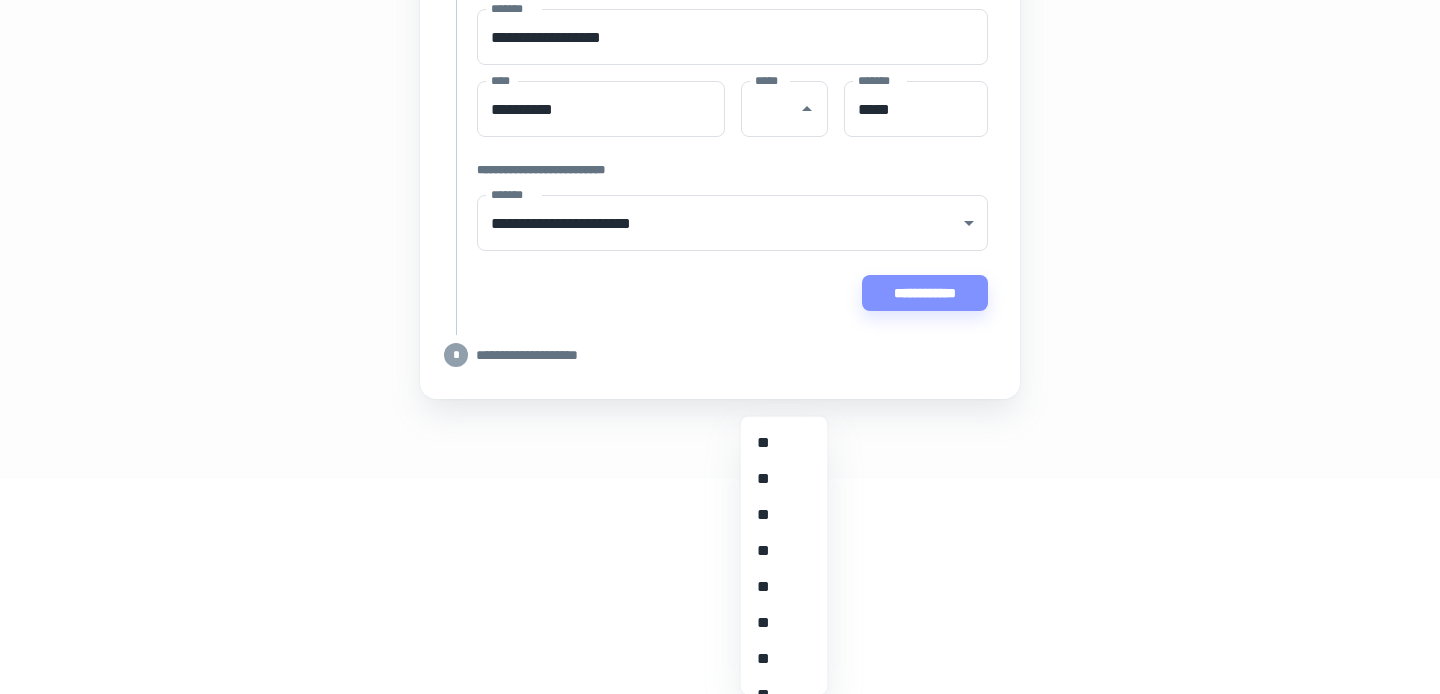 scroll, scrollTop: 1308, scrollLeft: 0, axis: vertical 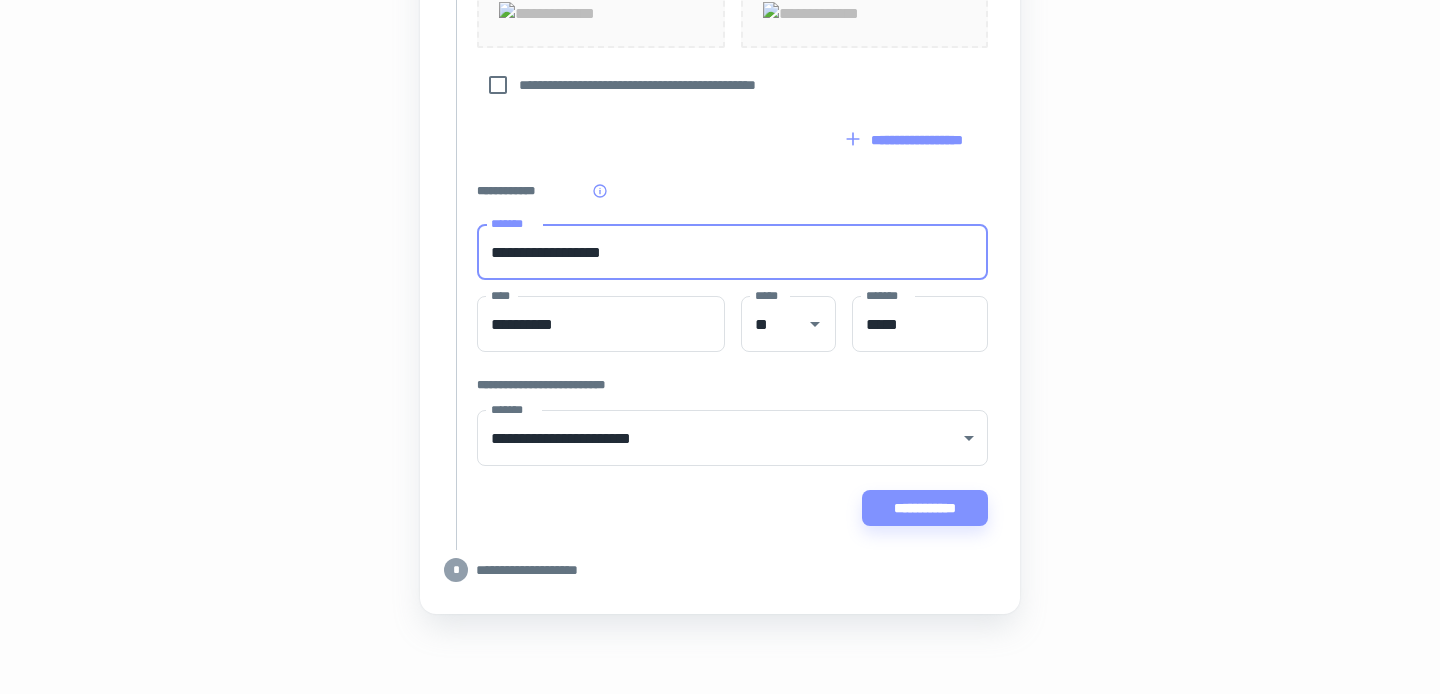 click on "**********" at bounding box center [732, 252] 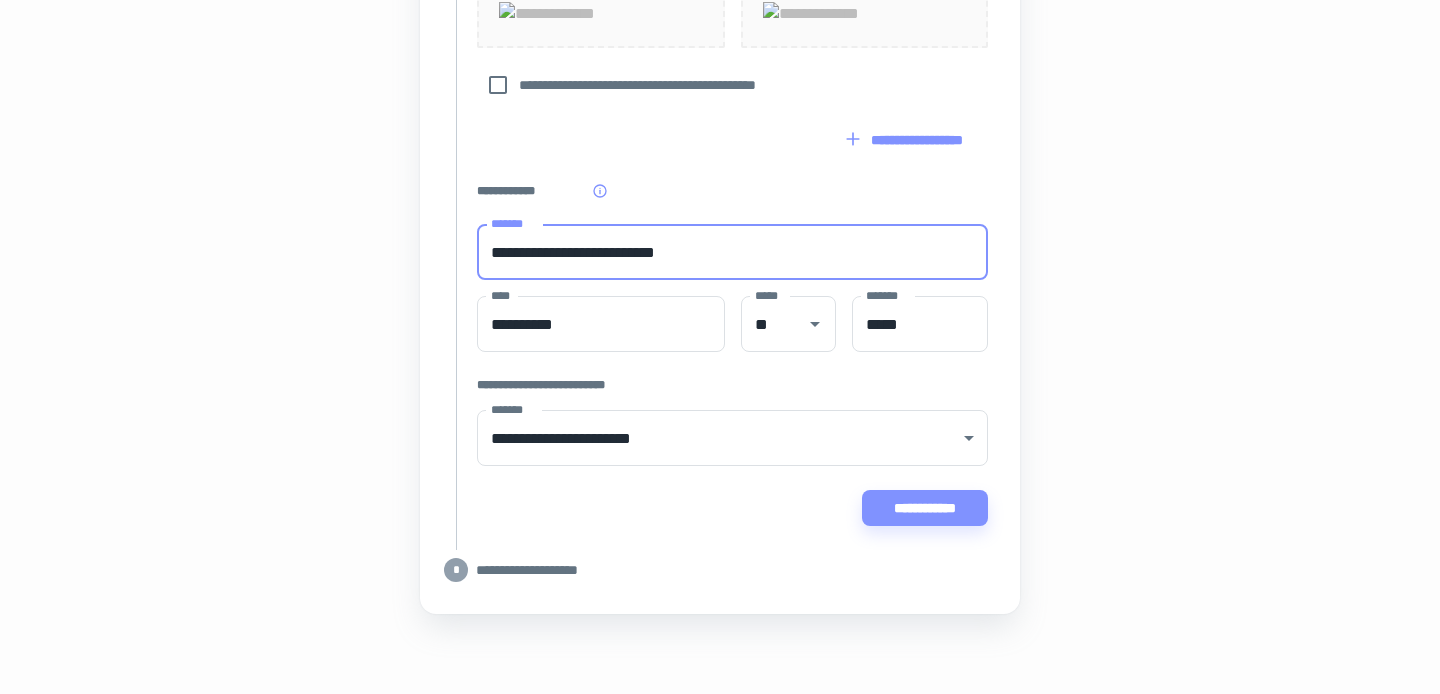 click on "**********" at bounding box center (732, 252) 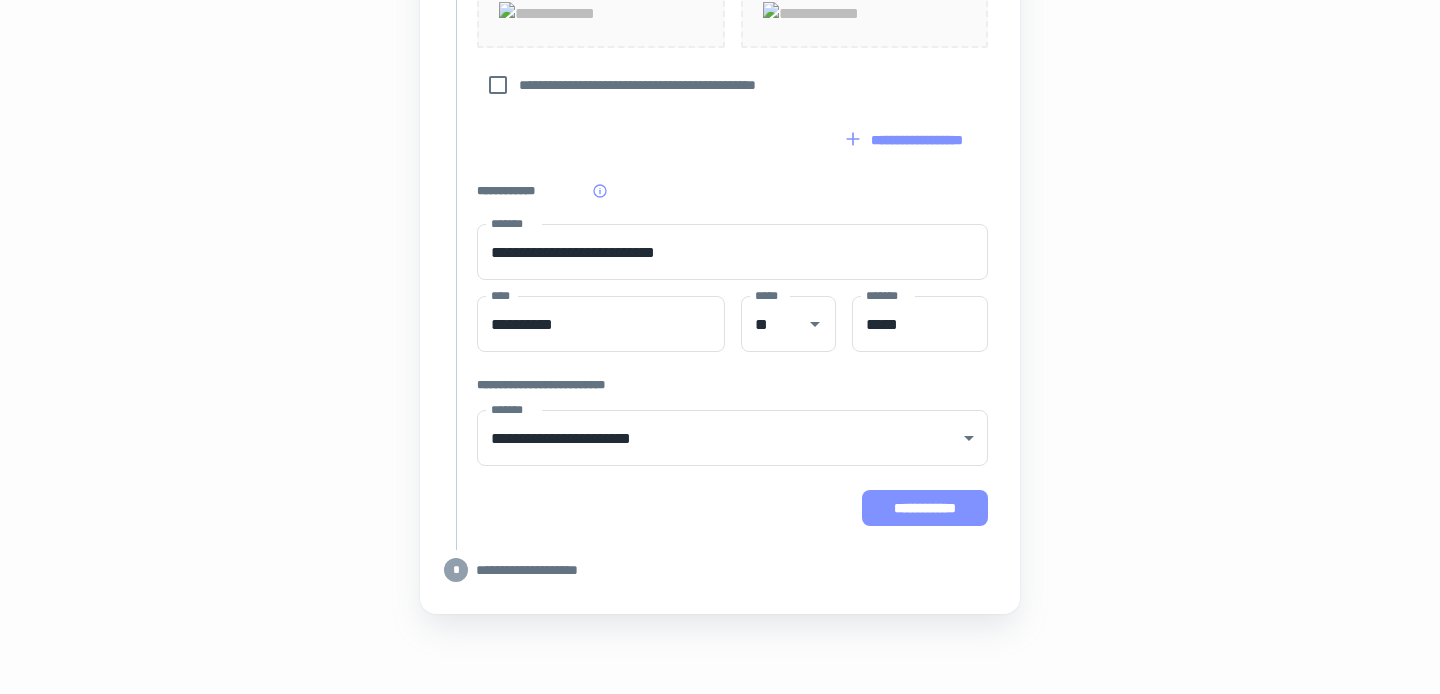 click on "**********" at bounding box center (925, 508) 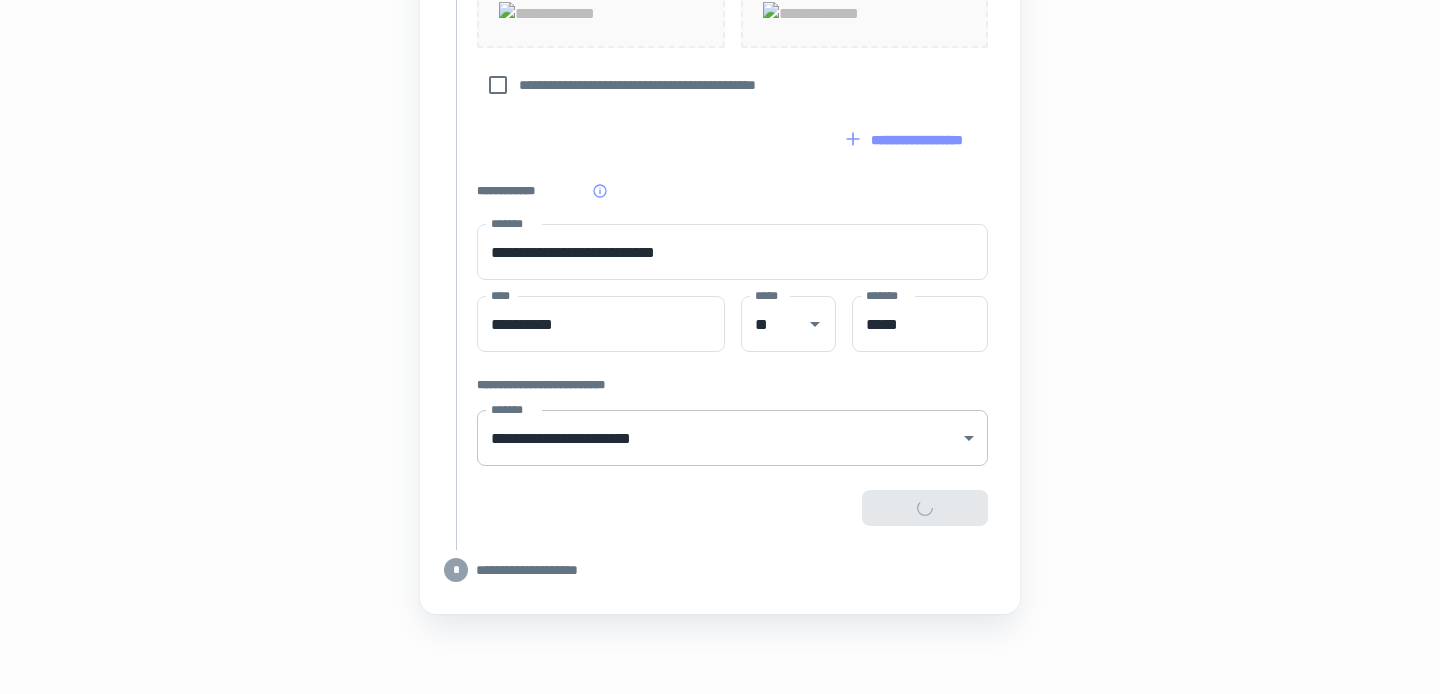 type on "**********" 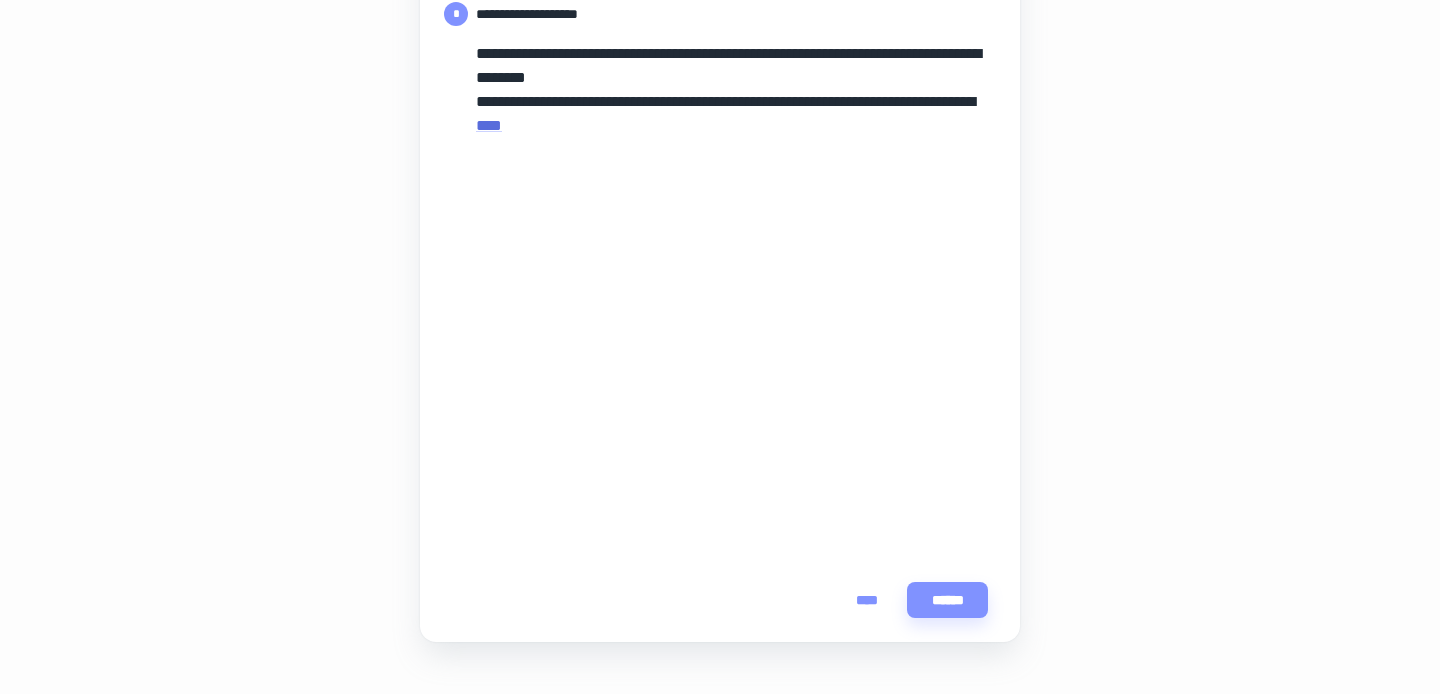 scroll, scrollTop: 366, scrollLeft: 0, axis: vertical 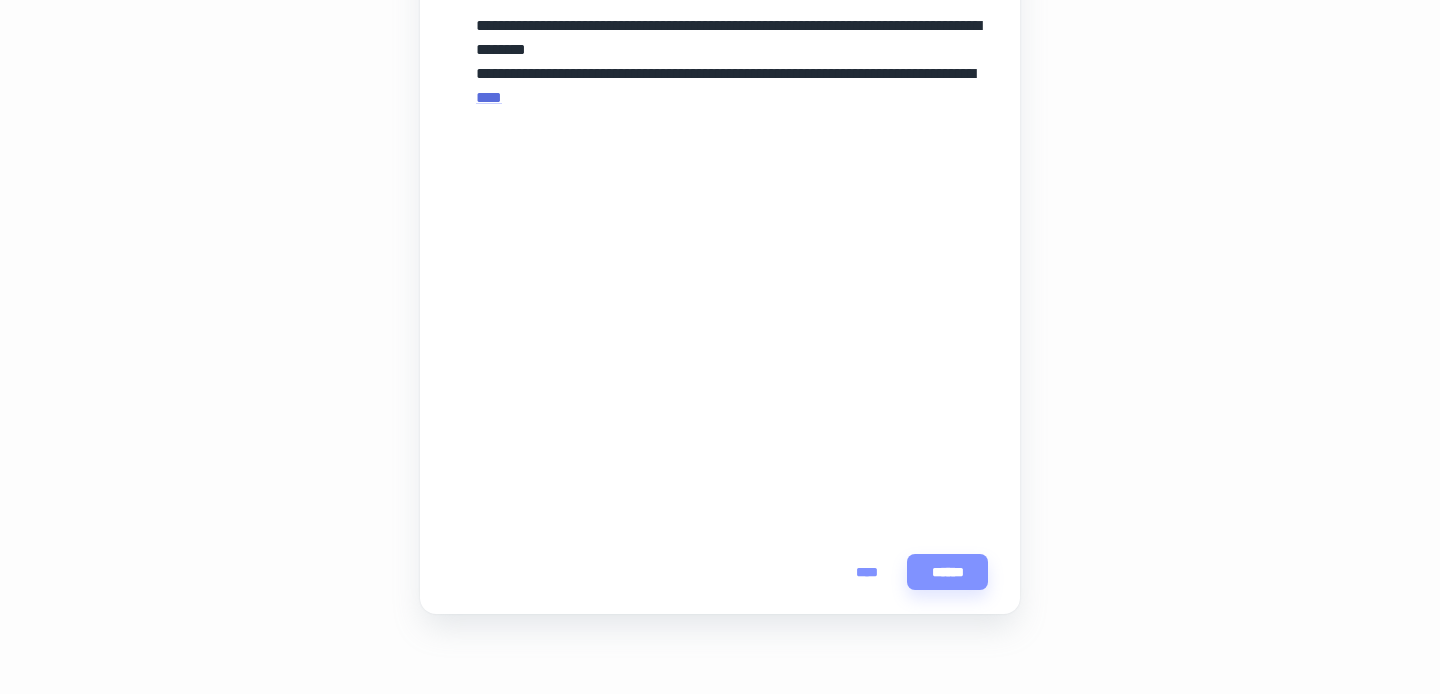 click on "**********" at bounding box center (720, 182) 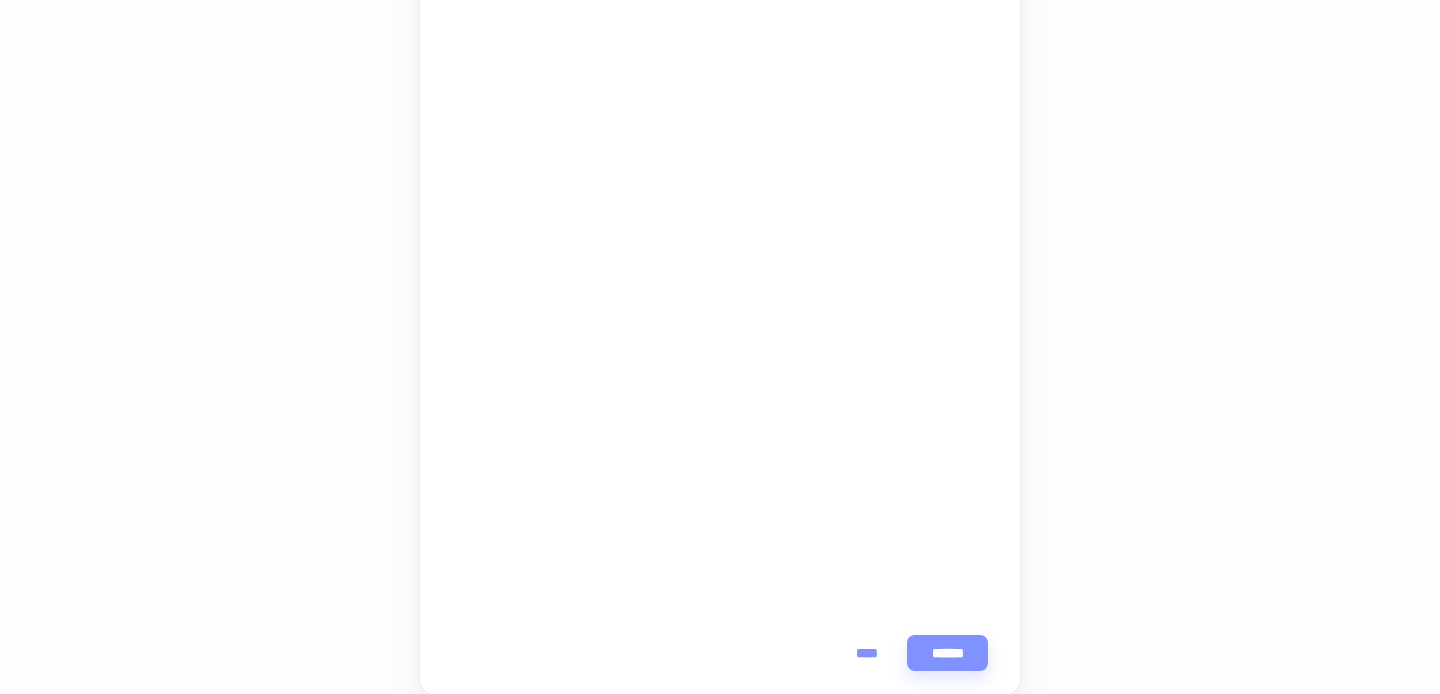 scroll, scrollTop: 590, scrollLeft: 0, axis: vertical 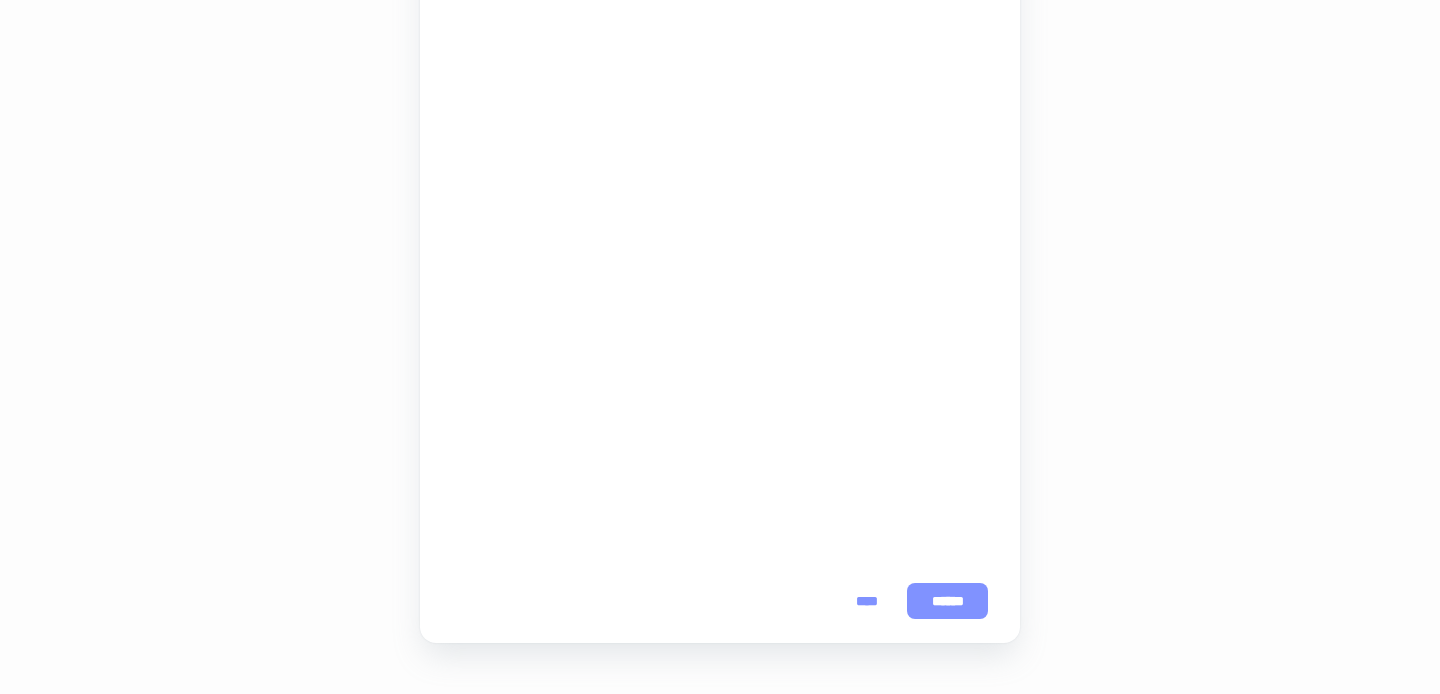 click on "******" at bounding box center (947, 601) 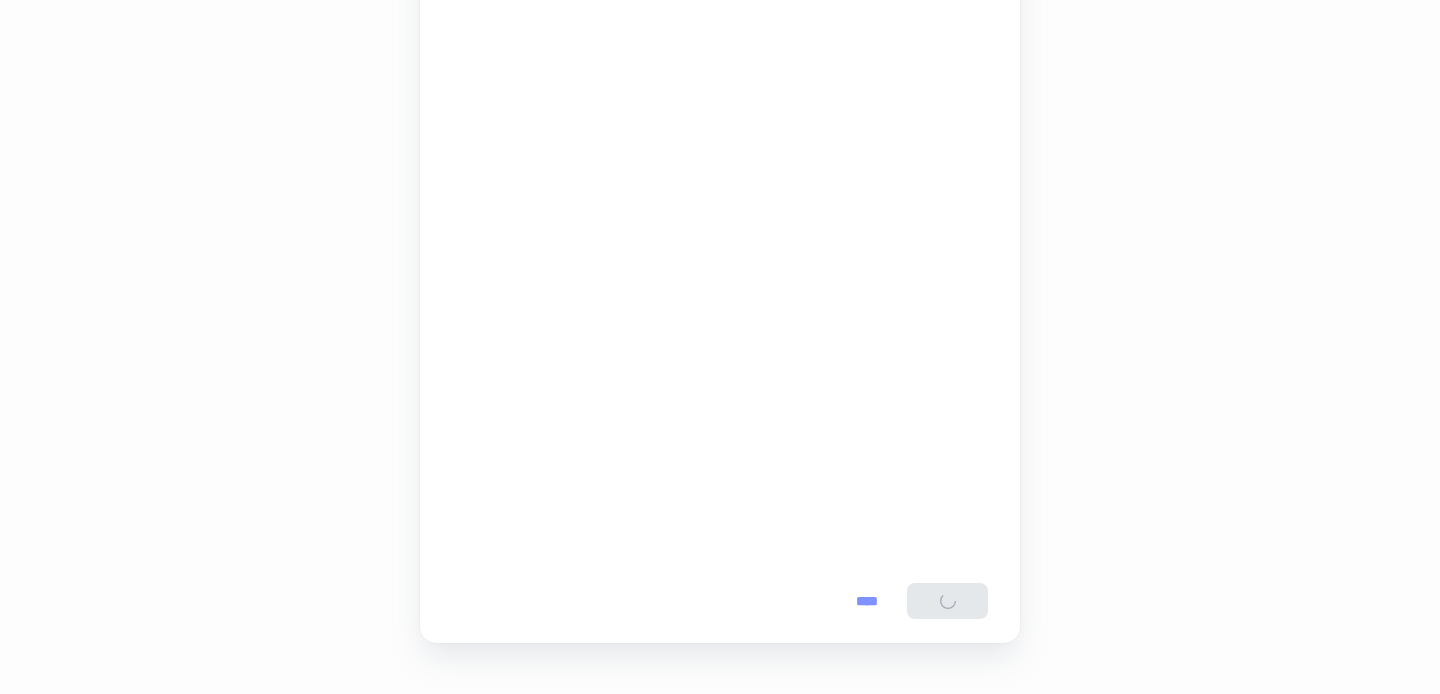 scroll, scrollTop: 0, scrollLeft: 0, axis: both 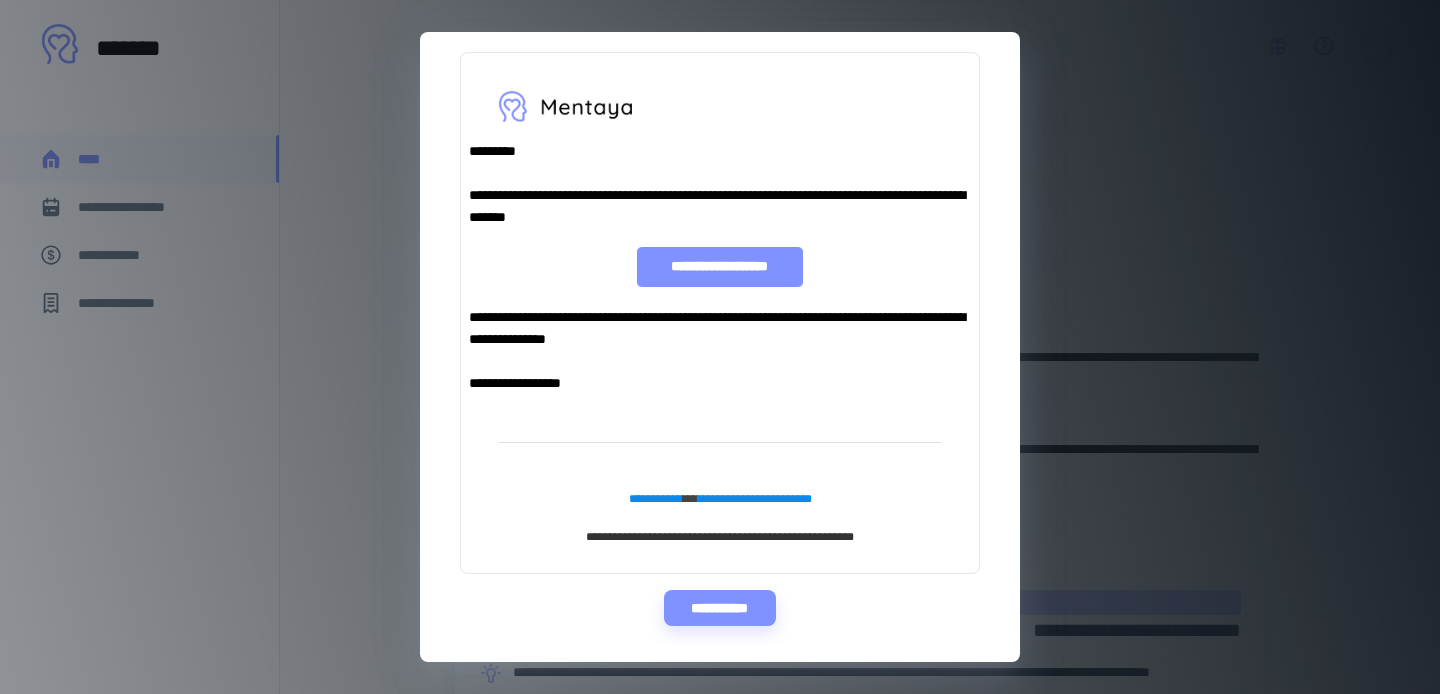 click on "**********" at bounding box center [720, 347] 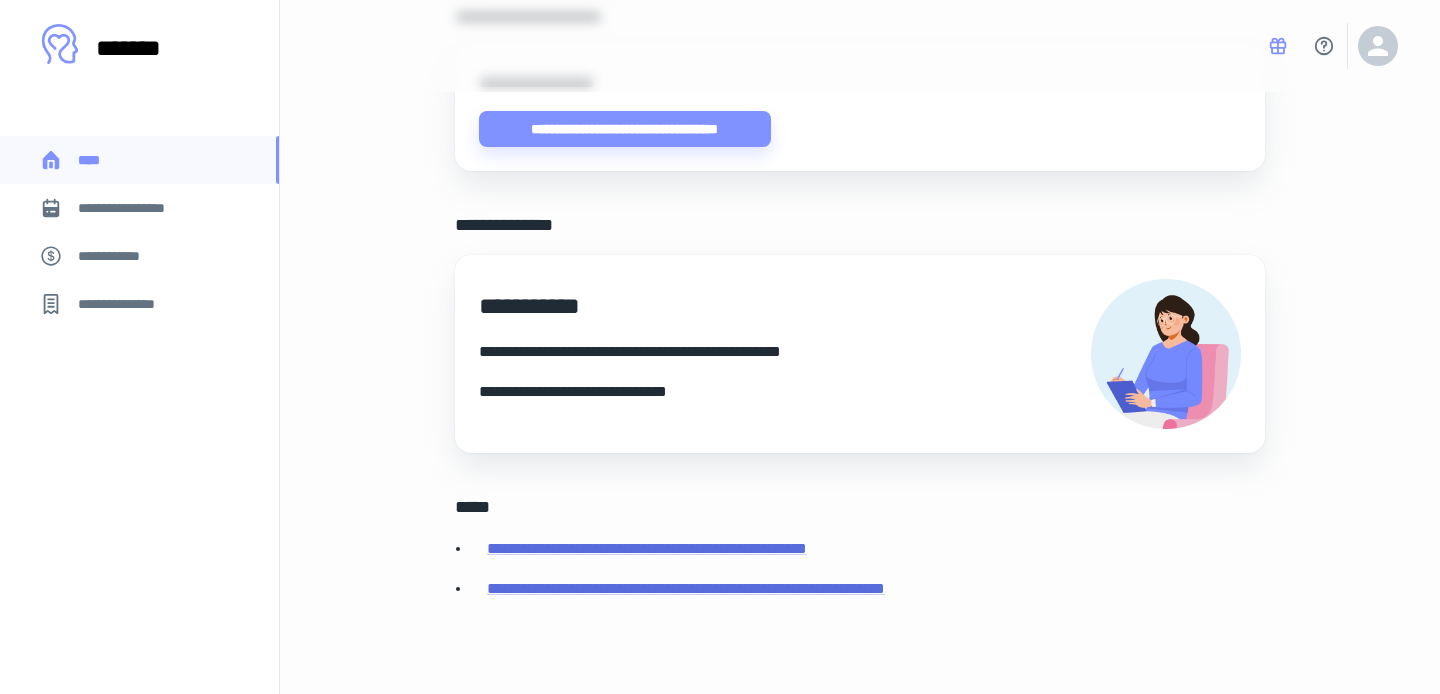 scroll, scrollTop: 748, scrollLeft: 0, axis: vertical 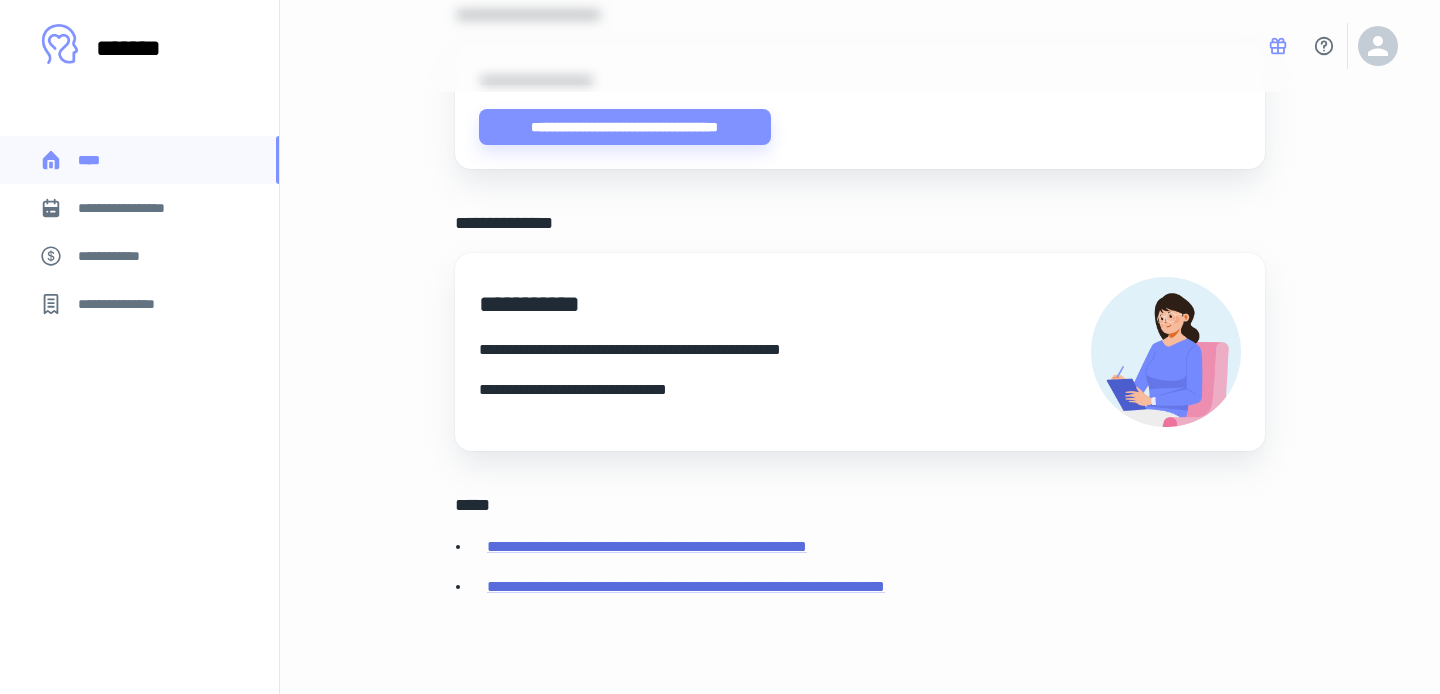 click on "**********" at bounding box center [136, 208] 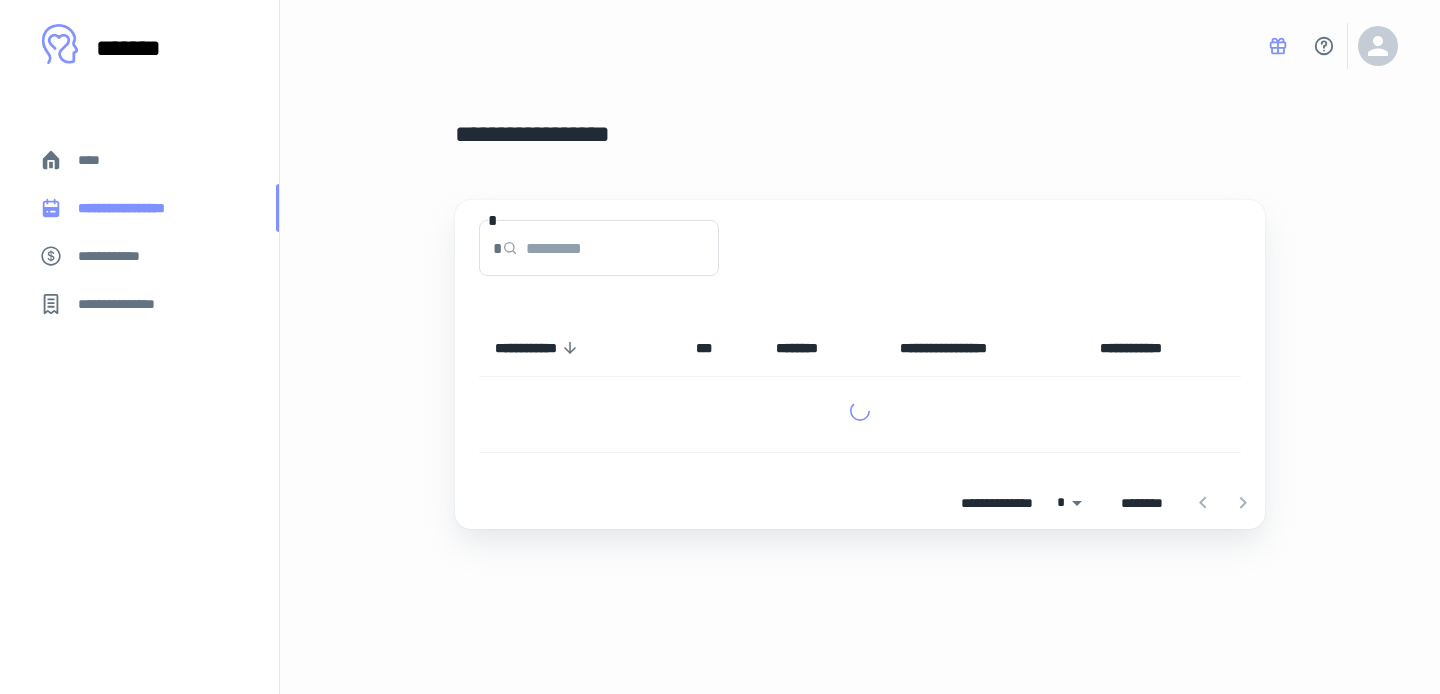 scroll, scrollTop: 0, scrollLeft: 0, axis: both 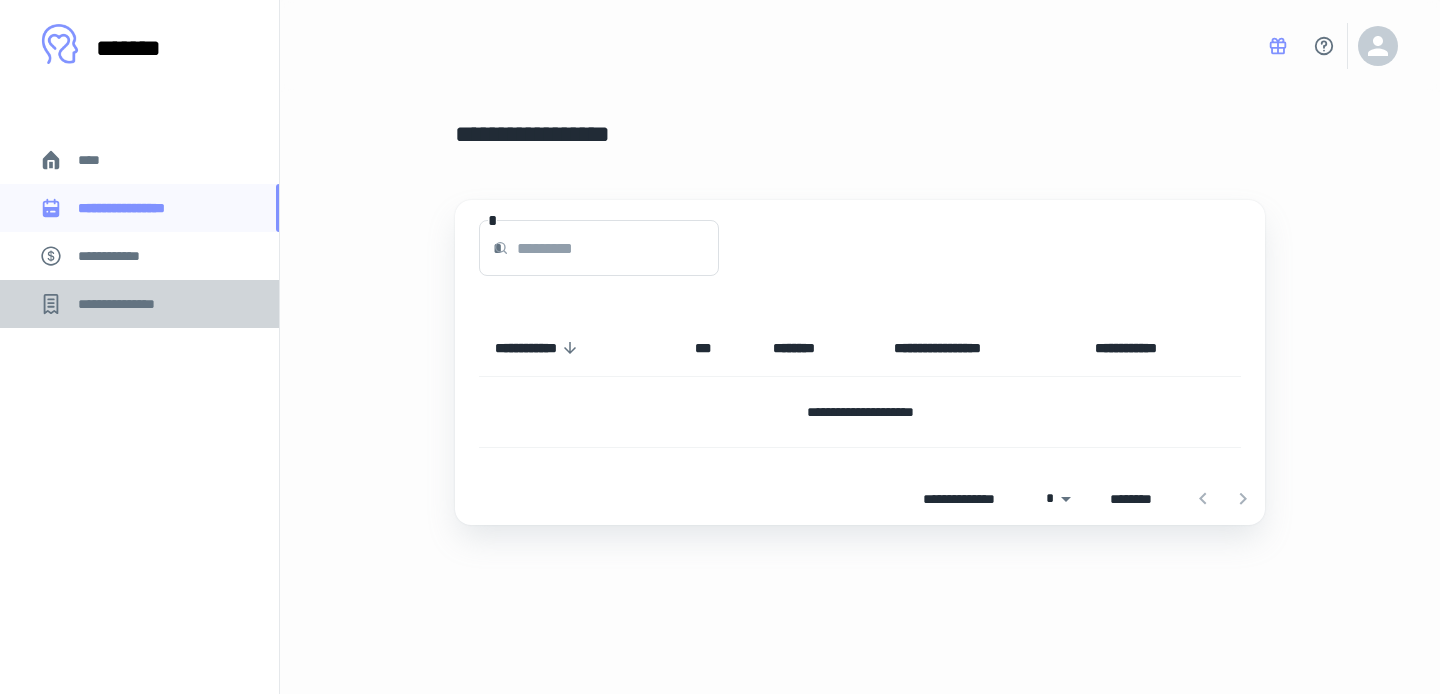 click on "**********" at bounding box center (139, 304) 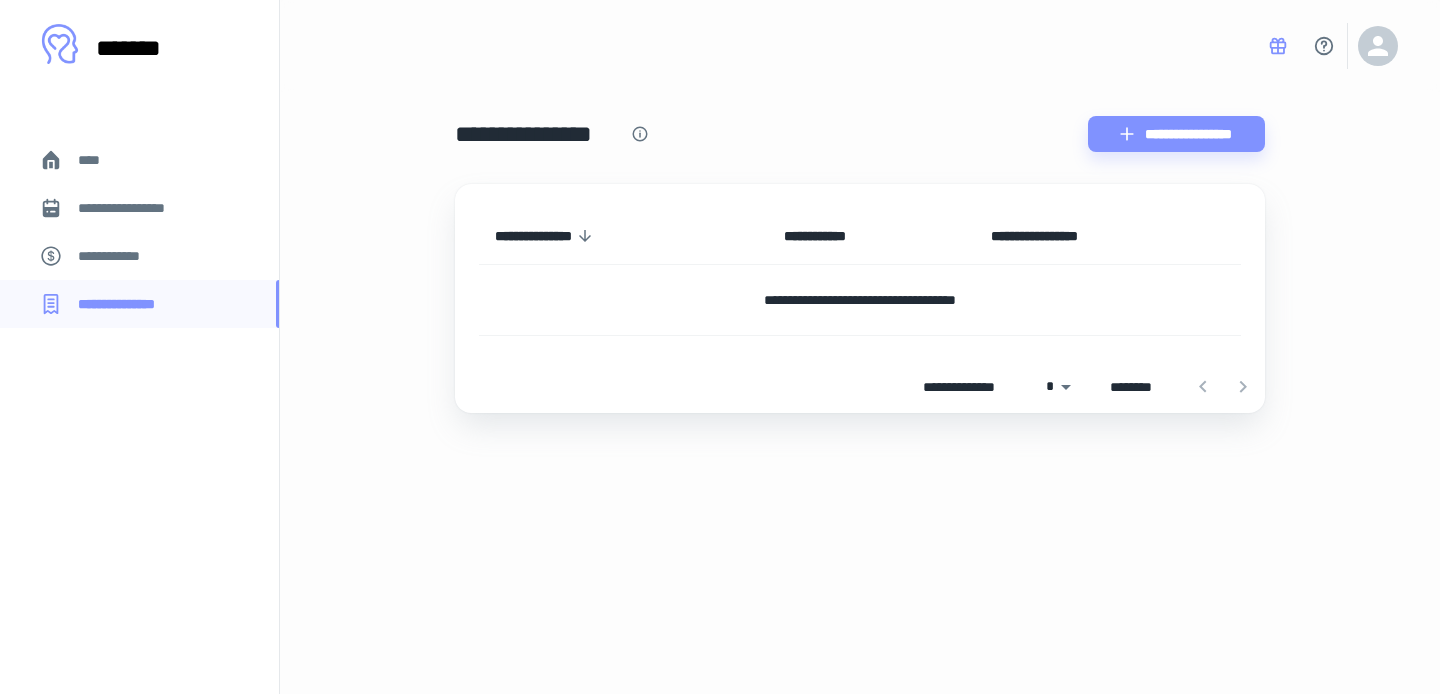 click on "****" at bounding box center [139, 160] 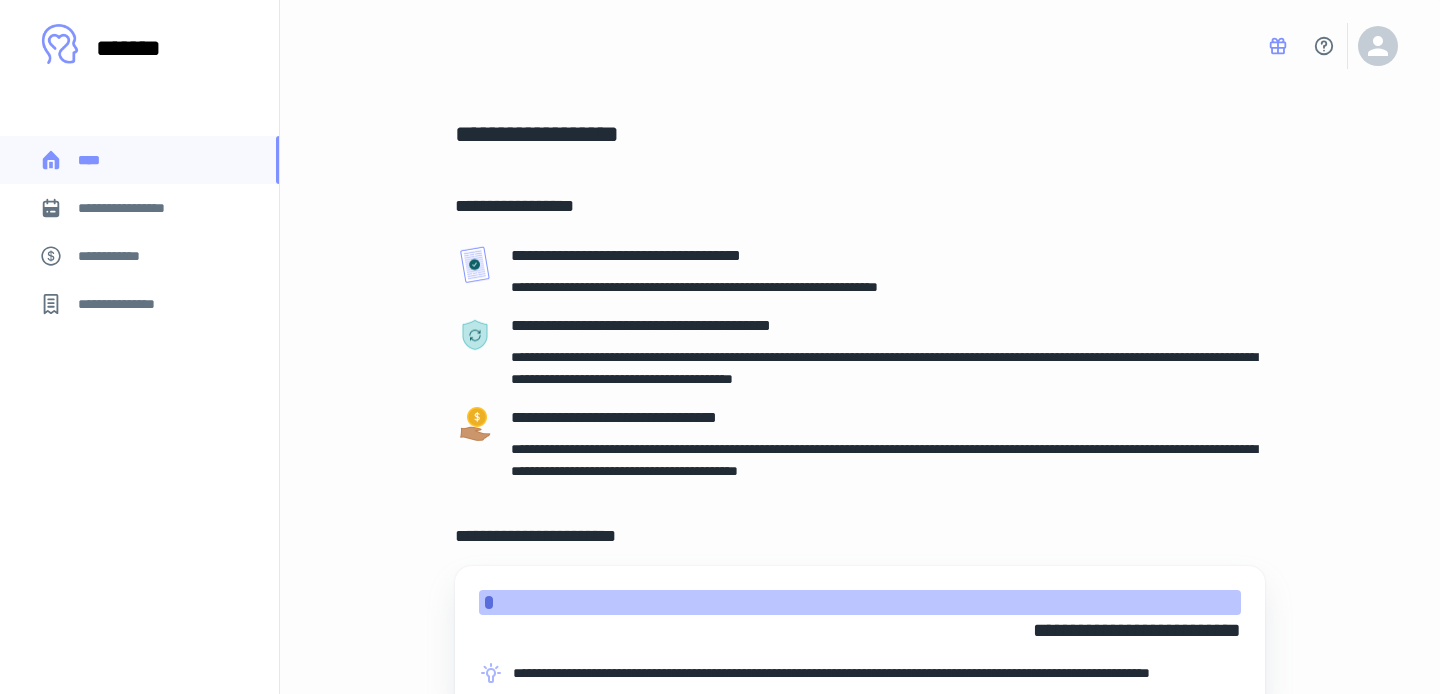 click on "**********" at bounding box center (136, 208) 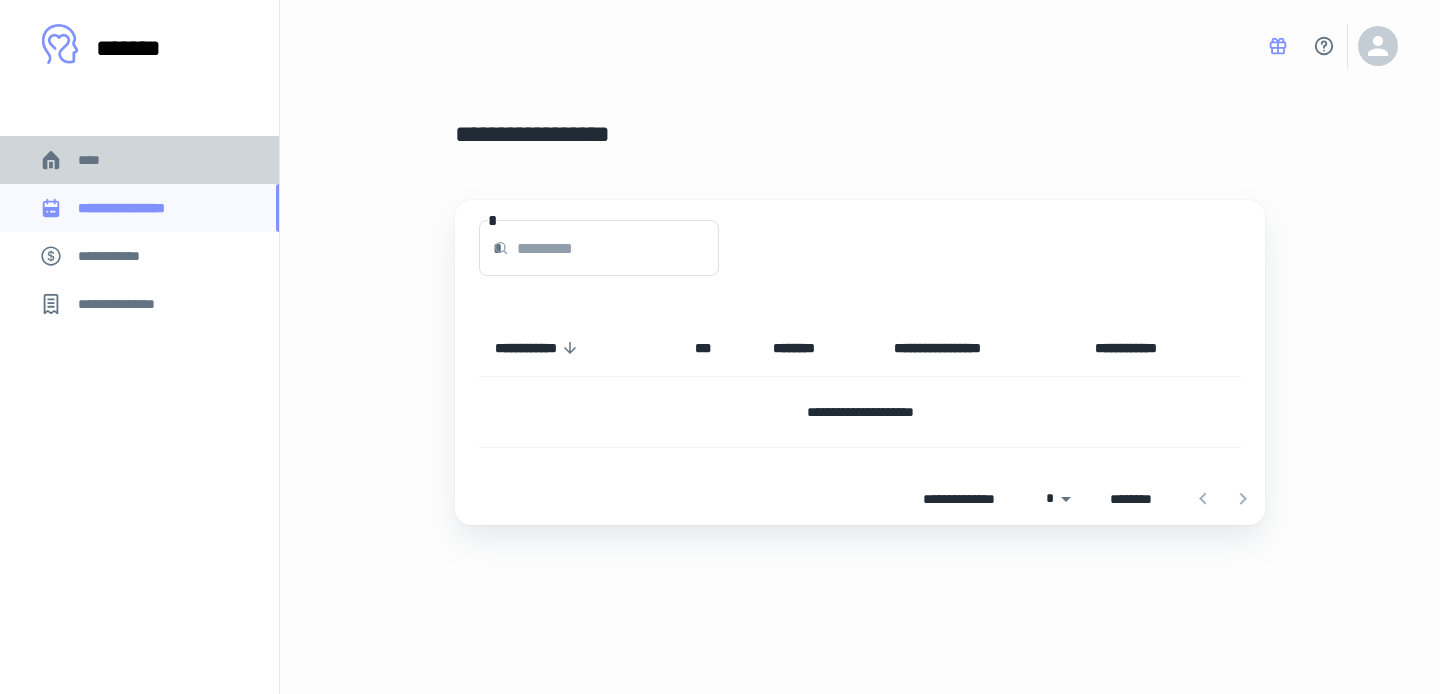 click on "****" at bounding box center (139, 160) 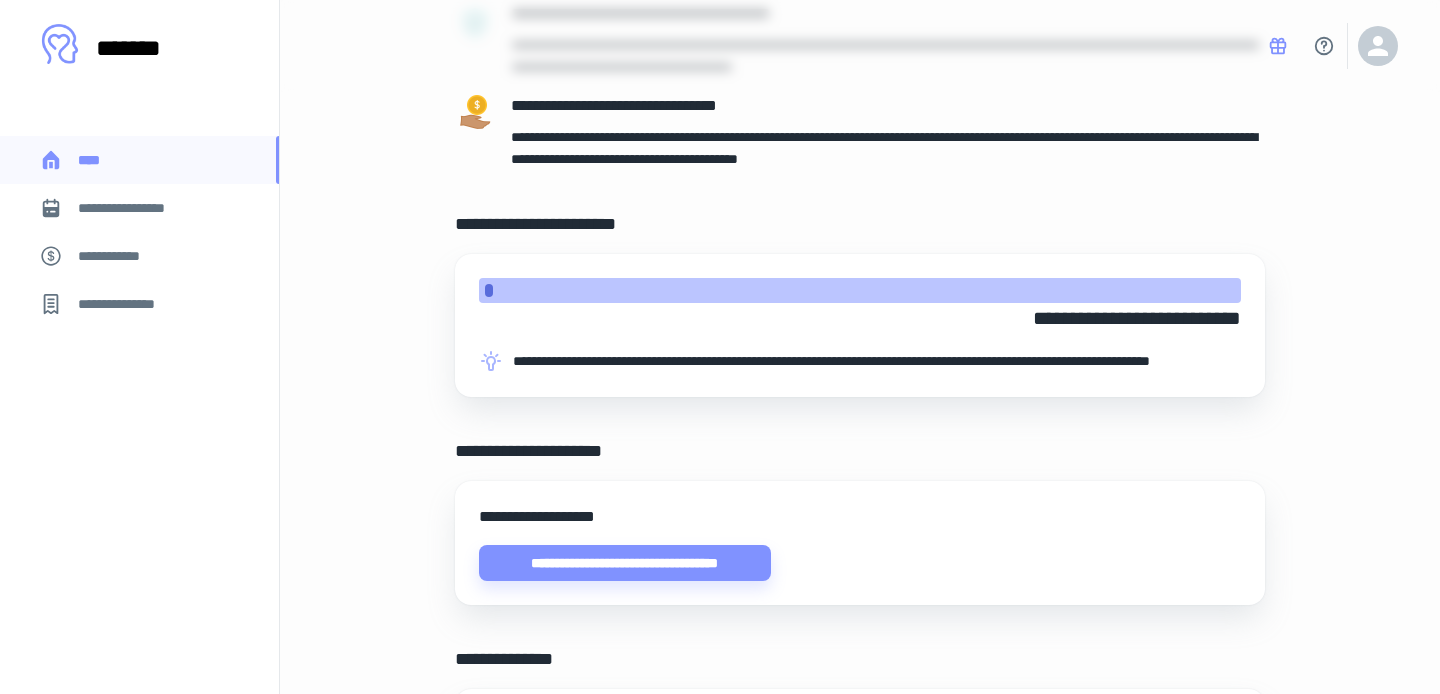 scroll, scrollTop: 0, scrollLeft: 0, axis: both 